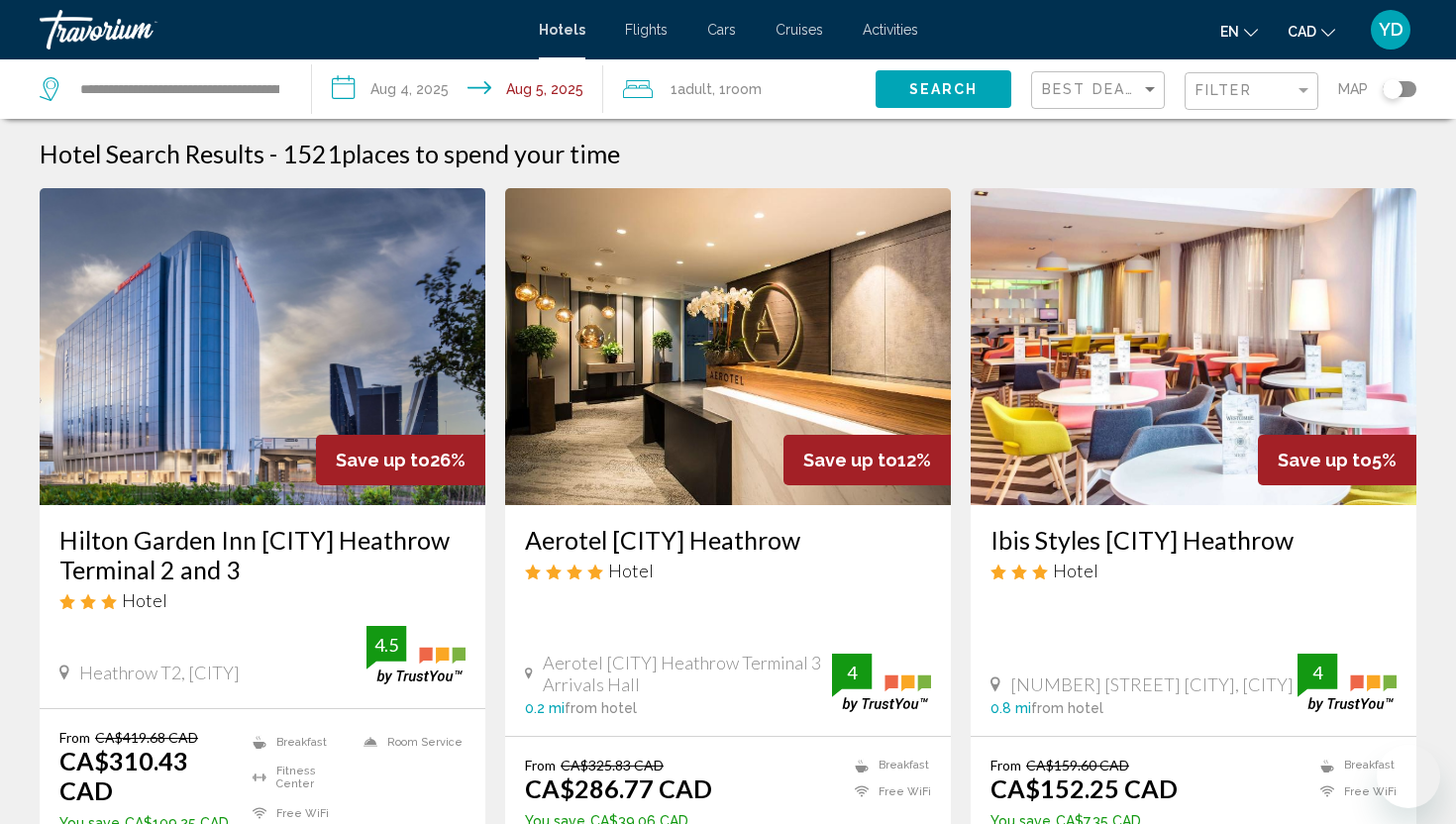 scroll, scrollTop: 0, scrollLeft: 0, axis: both 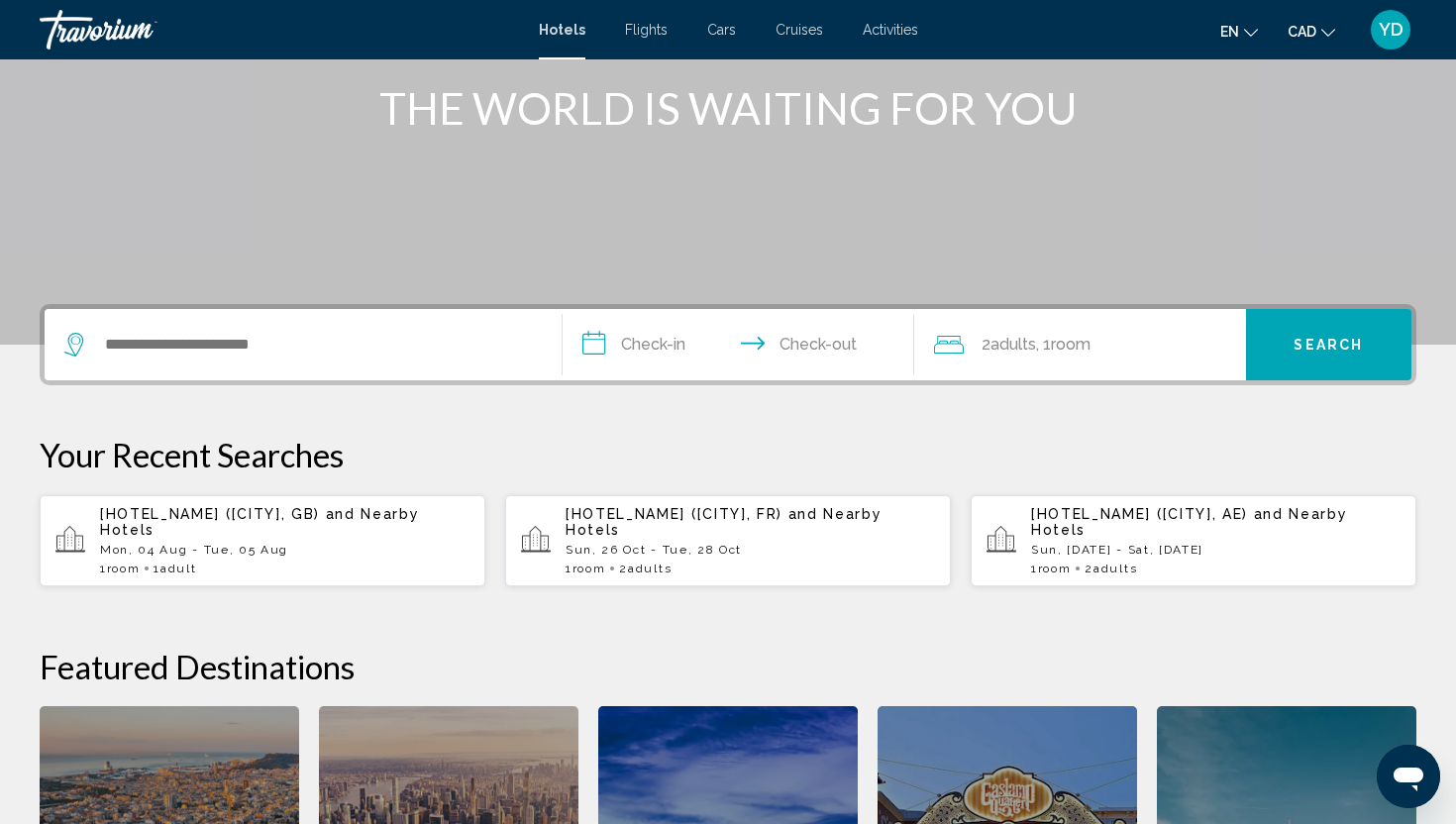 click at bounding box center (303, 345) 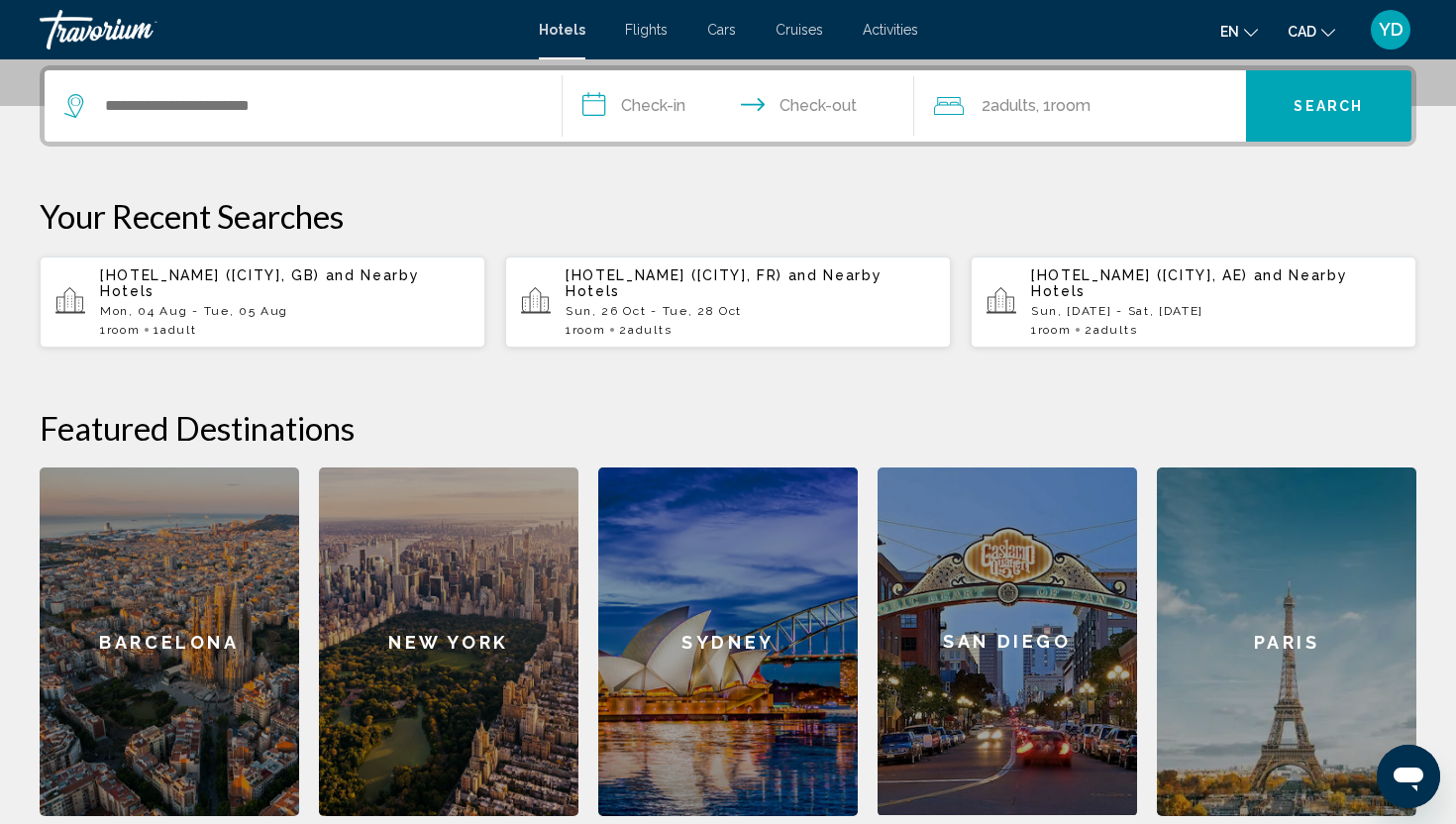 scroll, scrollTop: 489, scrollLeft: 0, axis: vertical 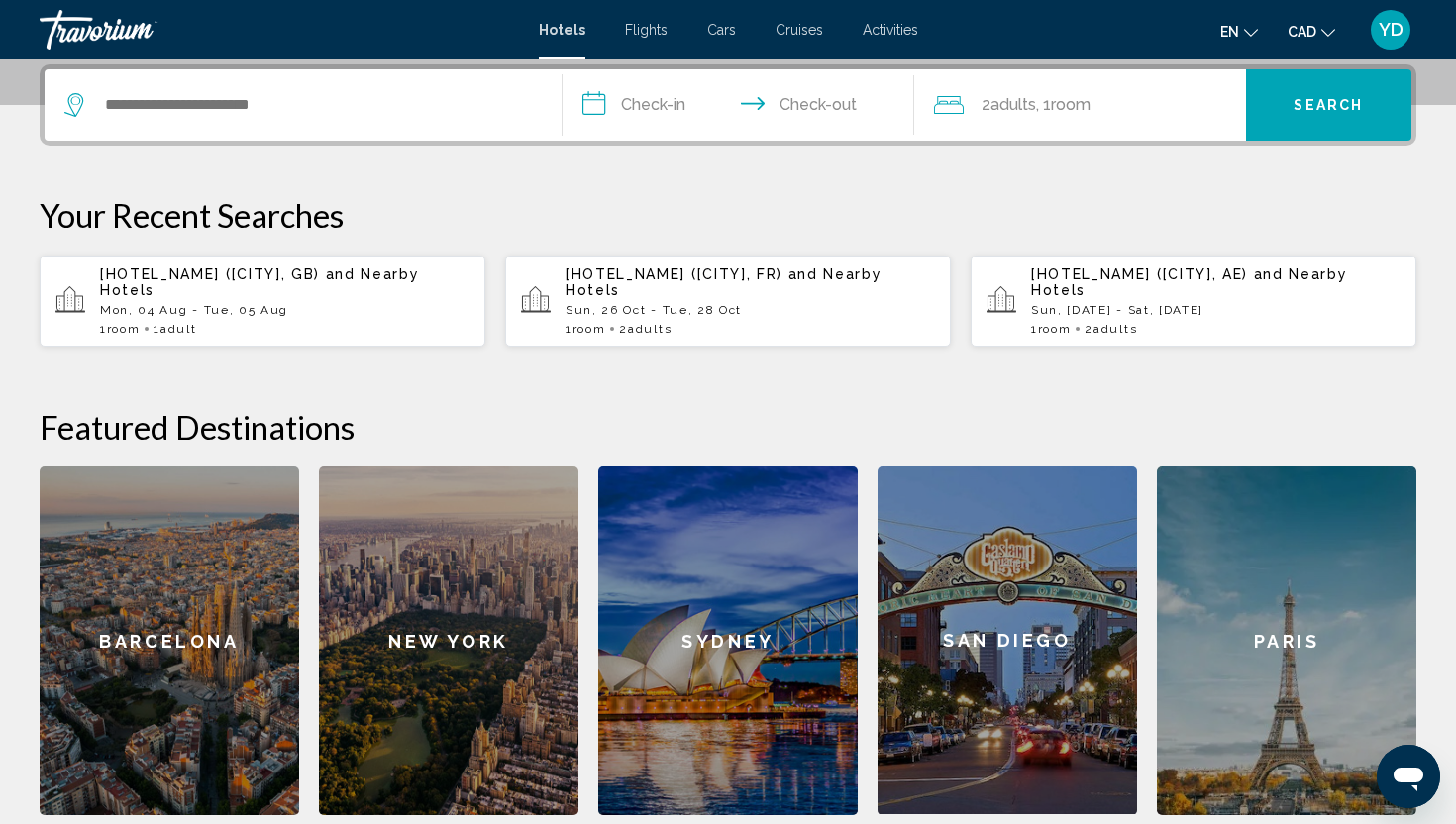 click at bounding box center [303, 105] 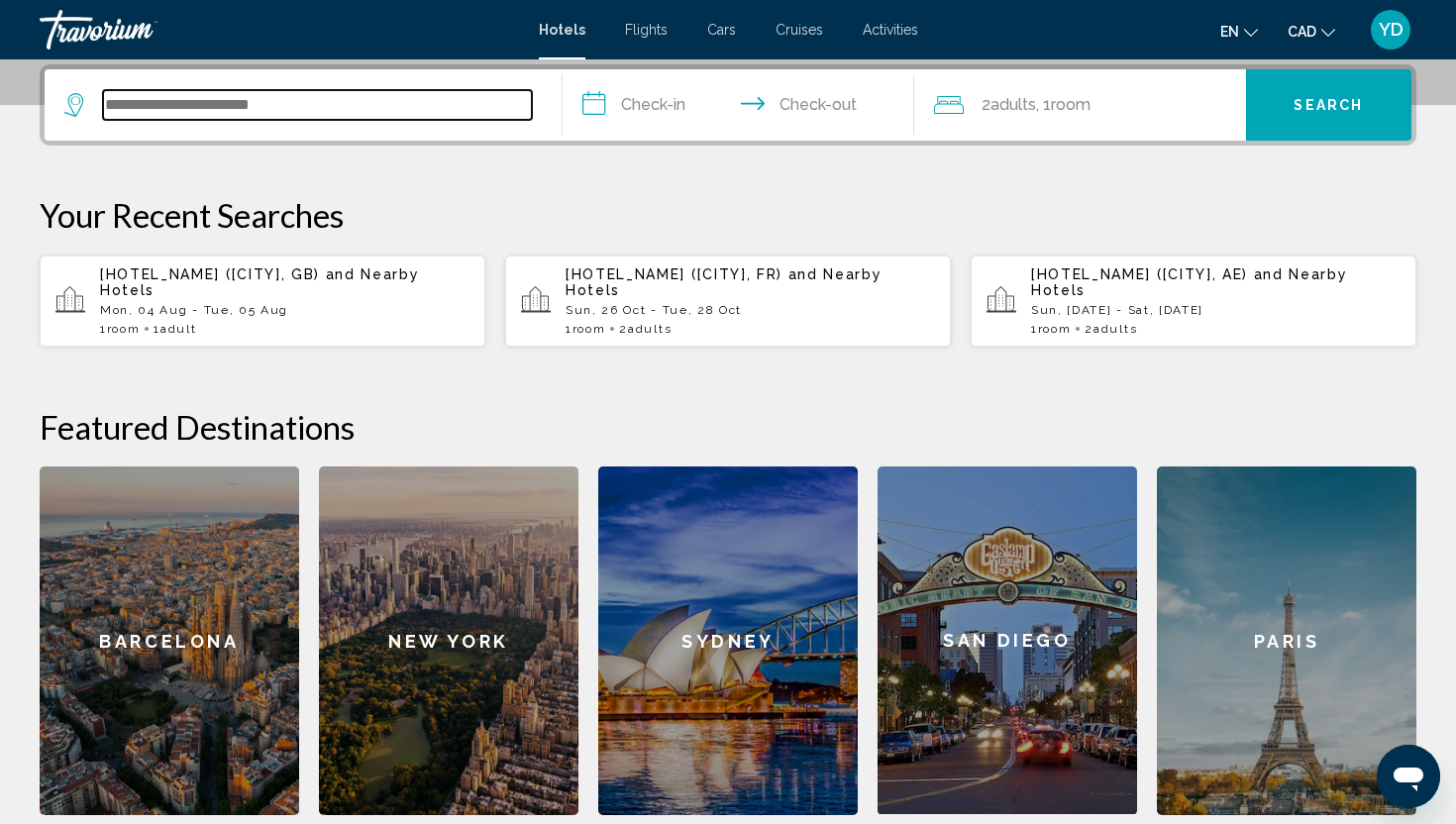 click at bounding box center (317, 105) 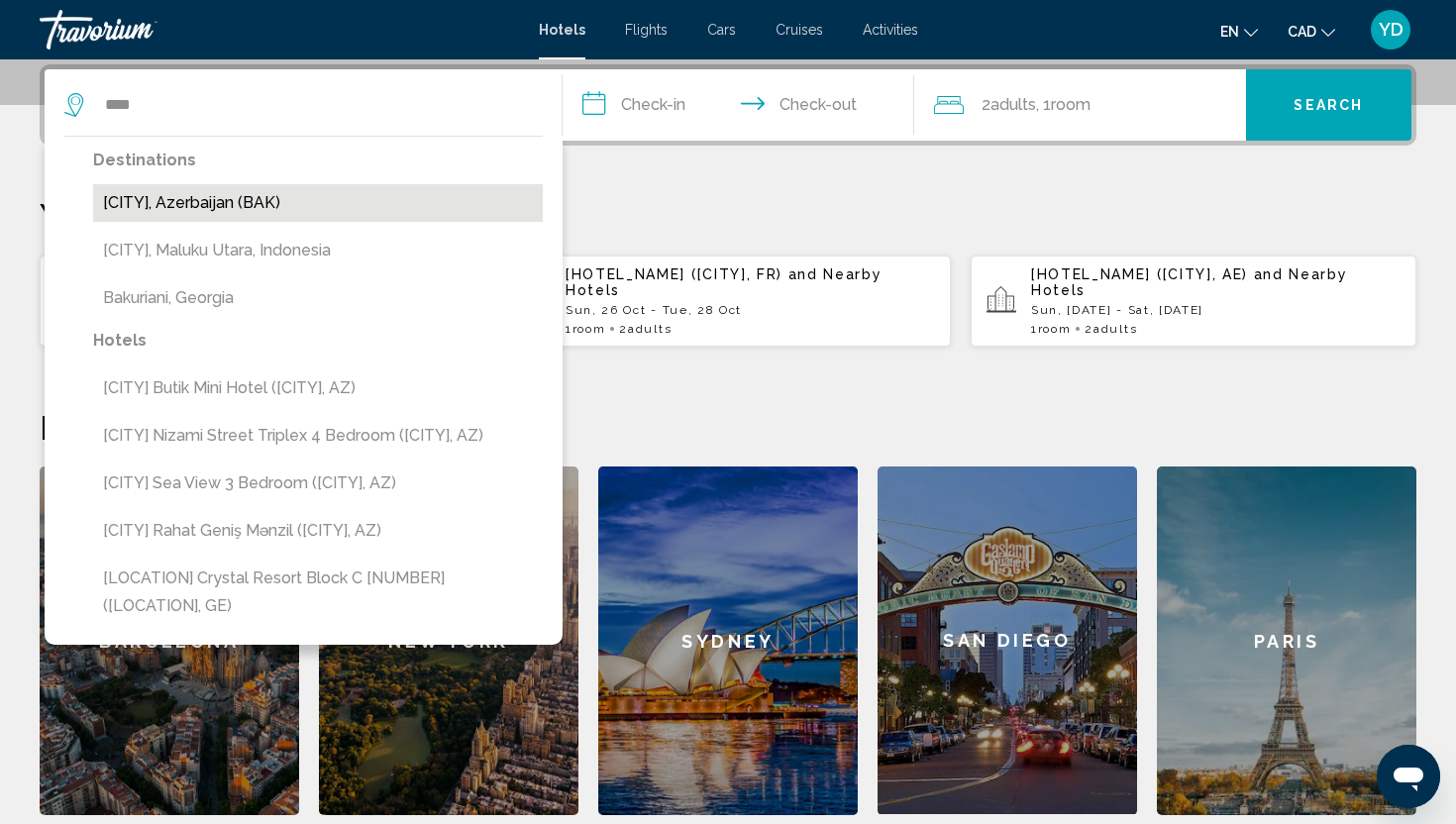 click on "Baku, Azerbaijan (BAK)" at bounding box center [318, 203] 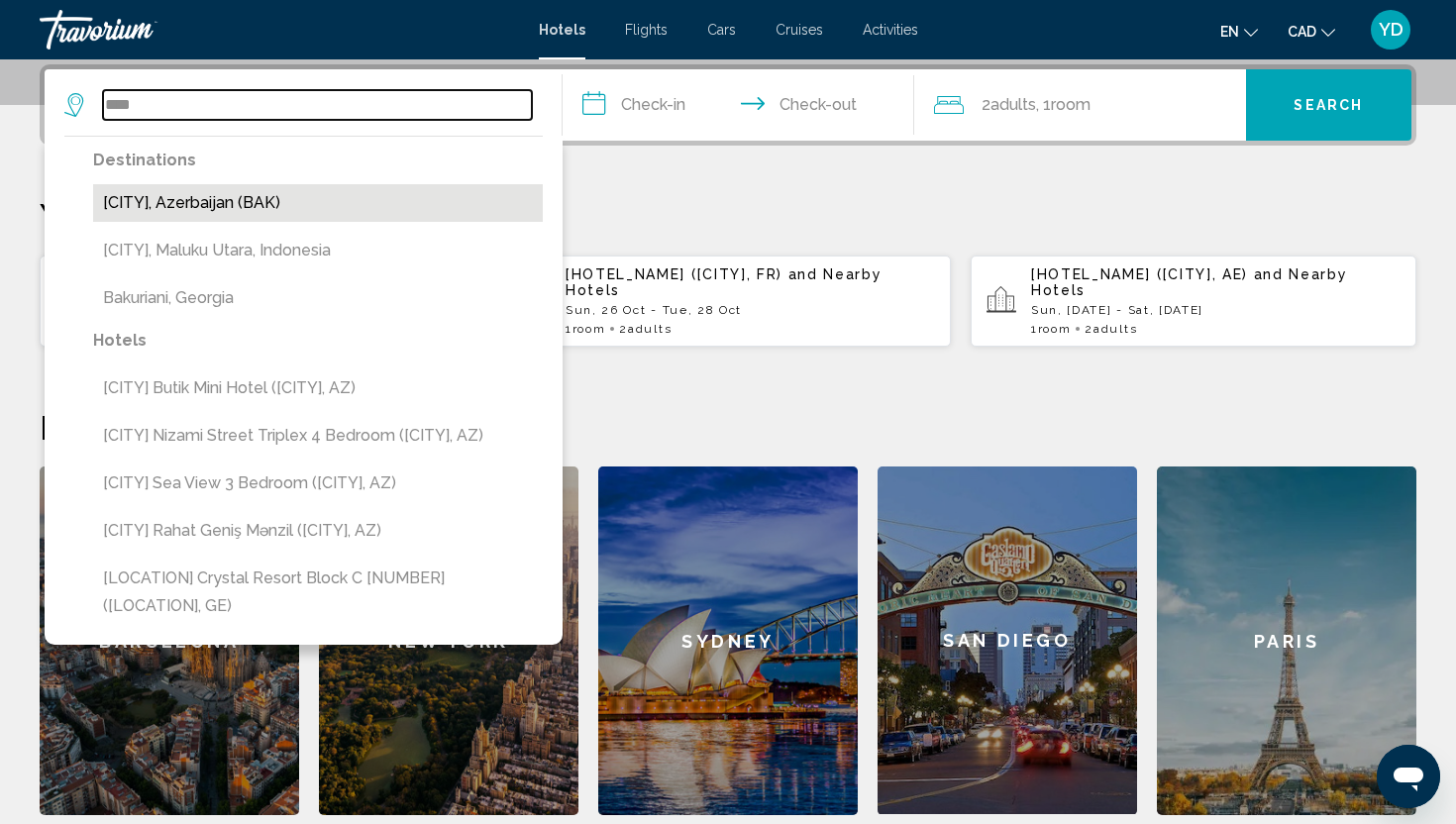 type on "**********" 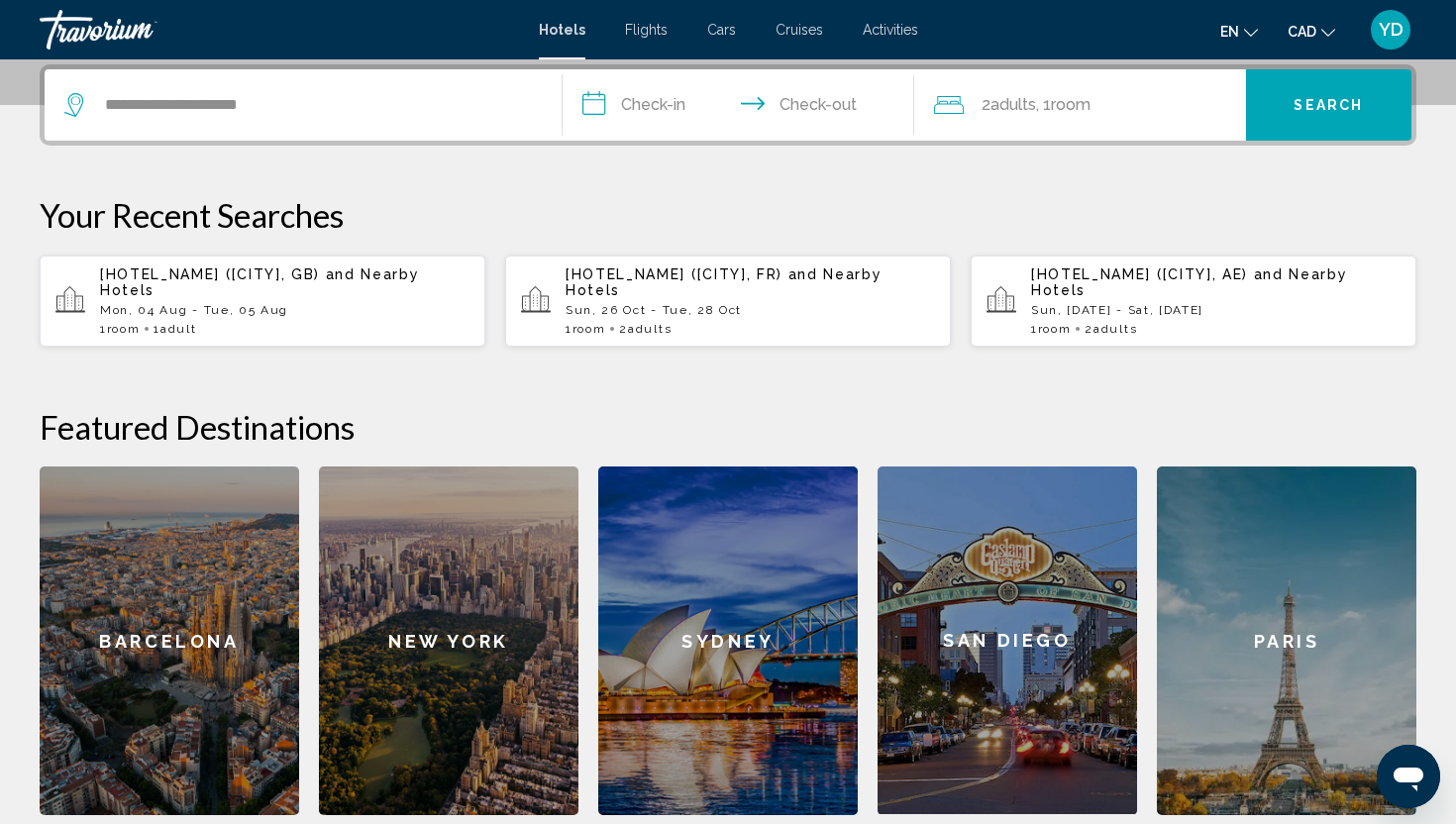 click on "**********" at bounding box center [742, 108] 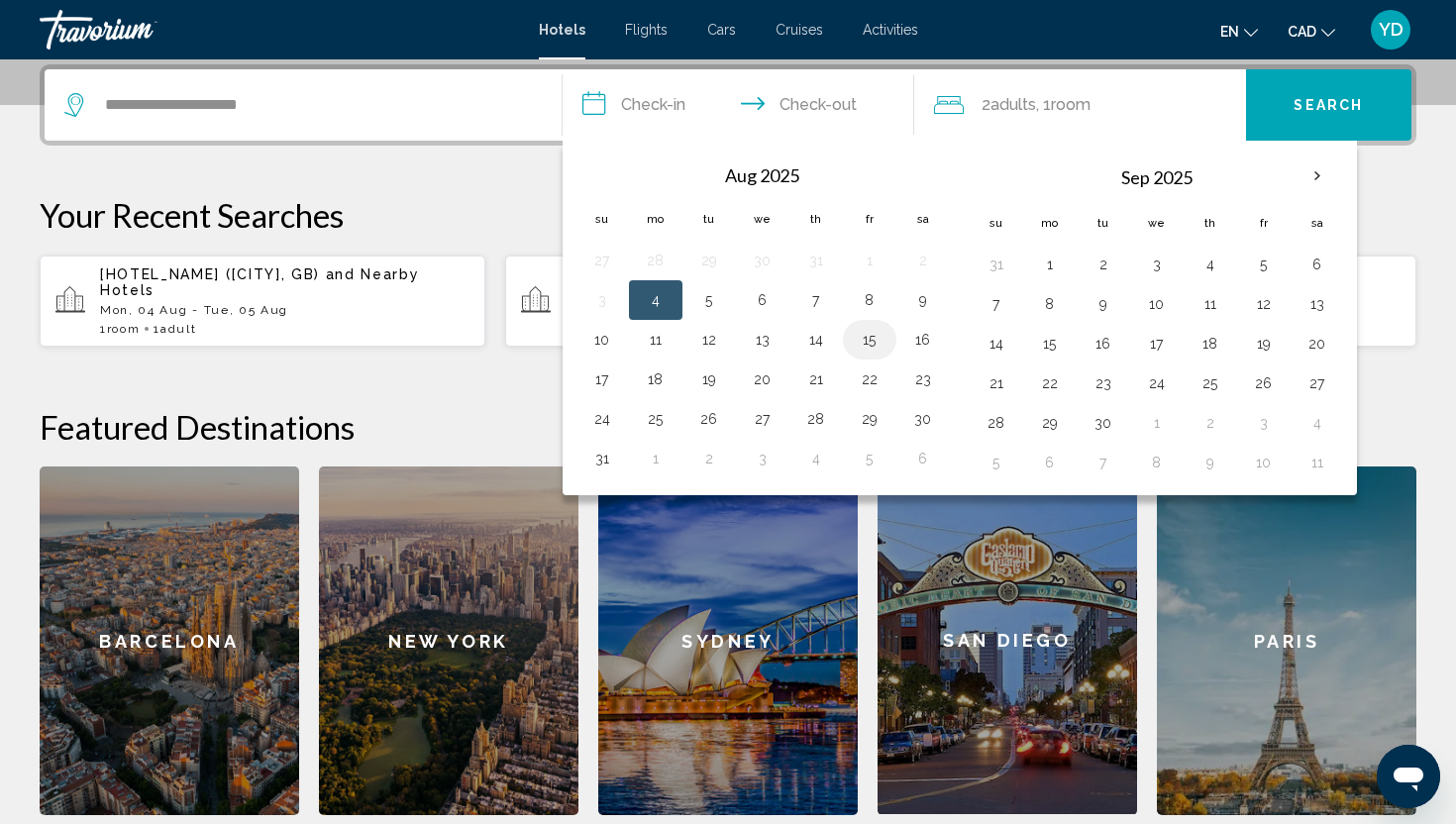 click on "15" at bounding box center (870, 340) 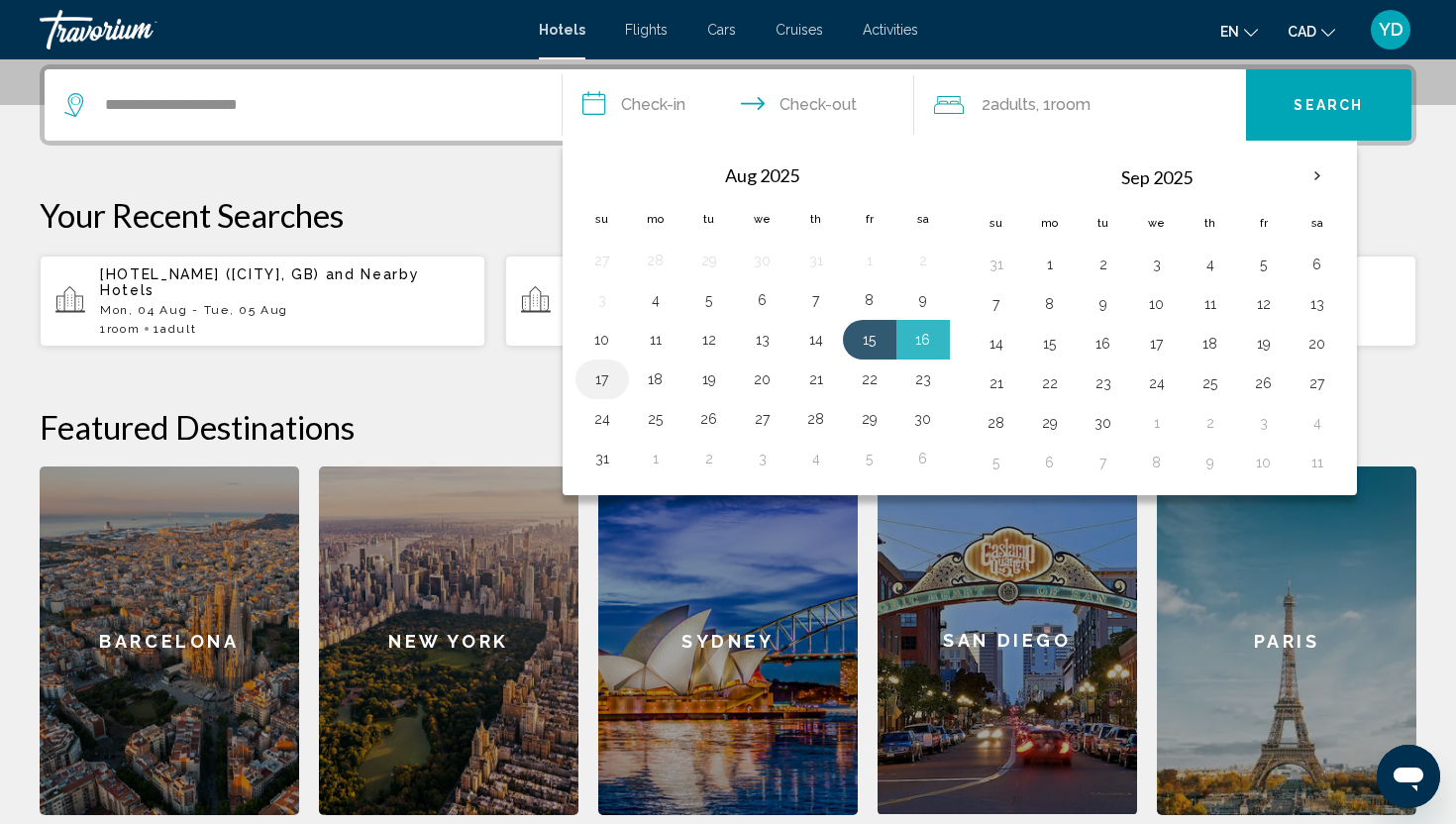 click on "17" at bounding box center (602, 379) 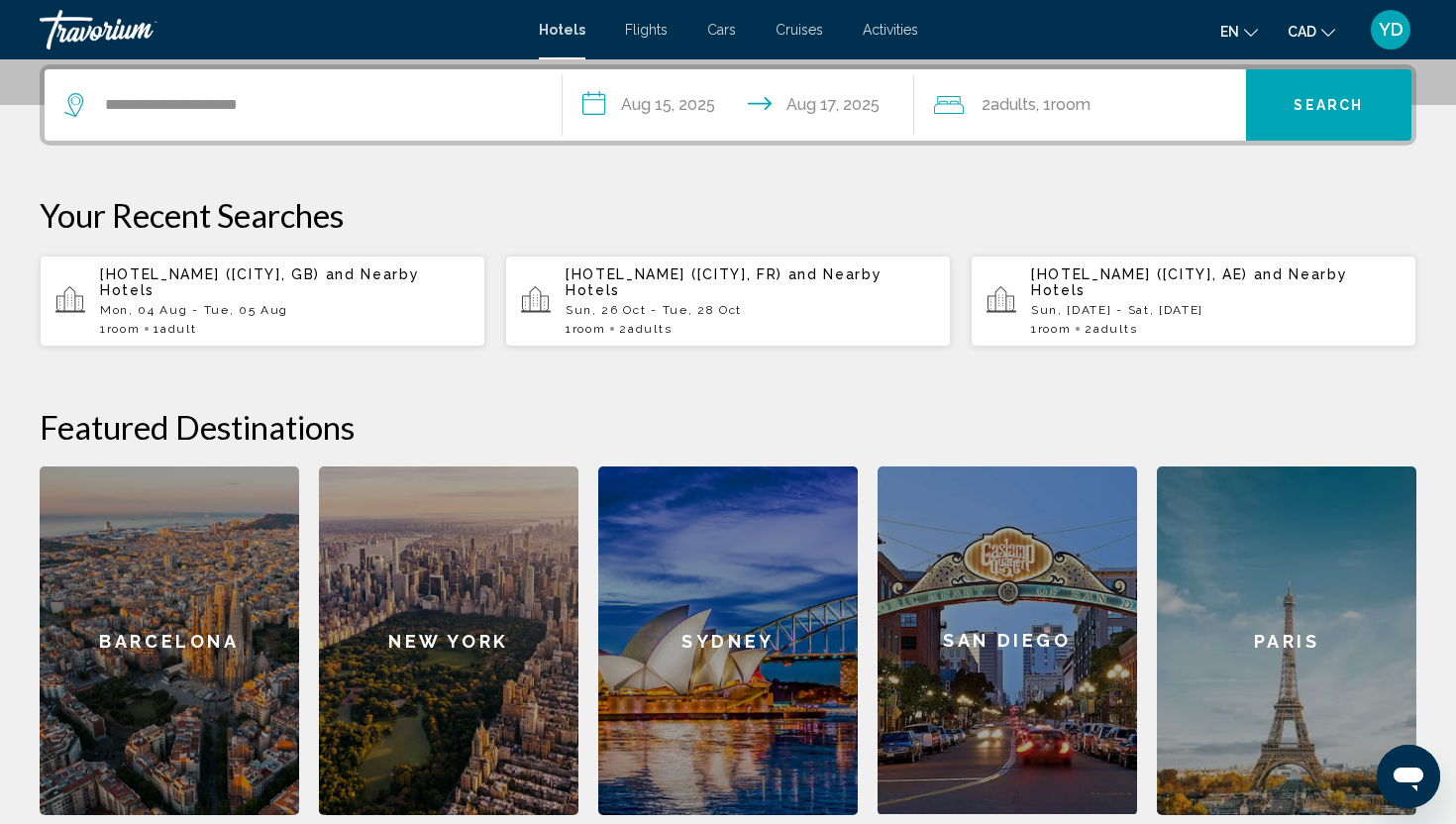 click on "Search" at bounding box center (1329, 105) 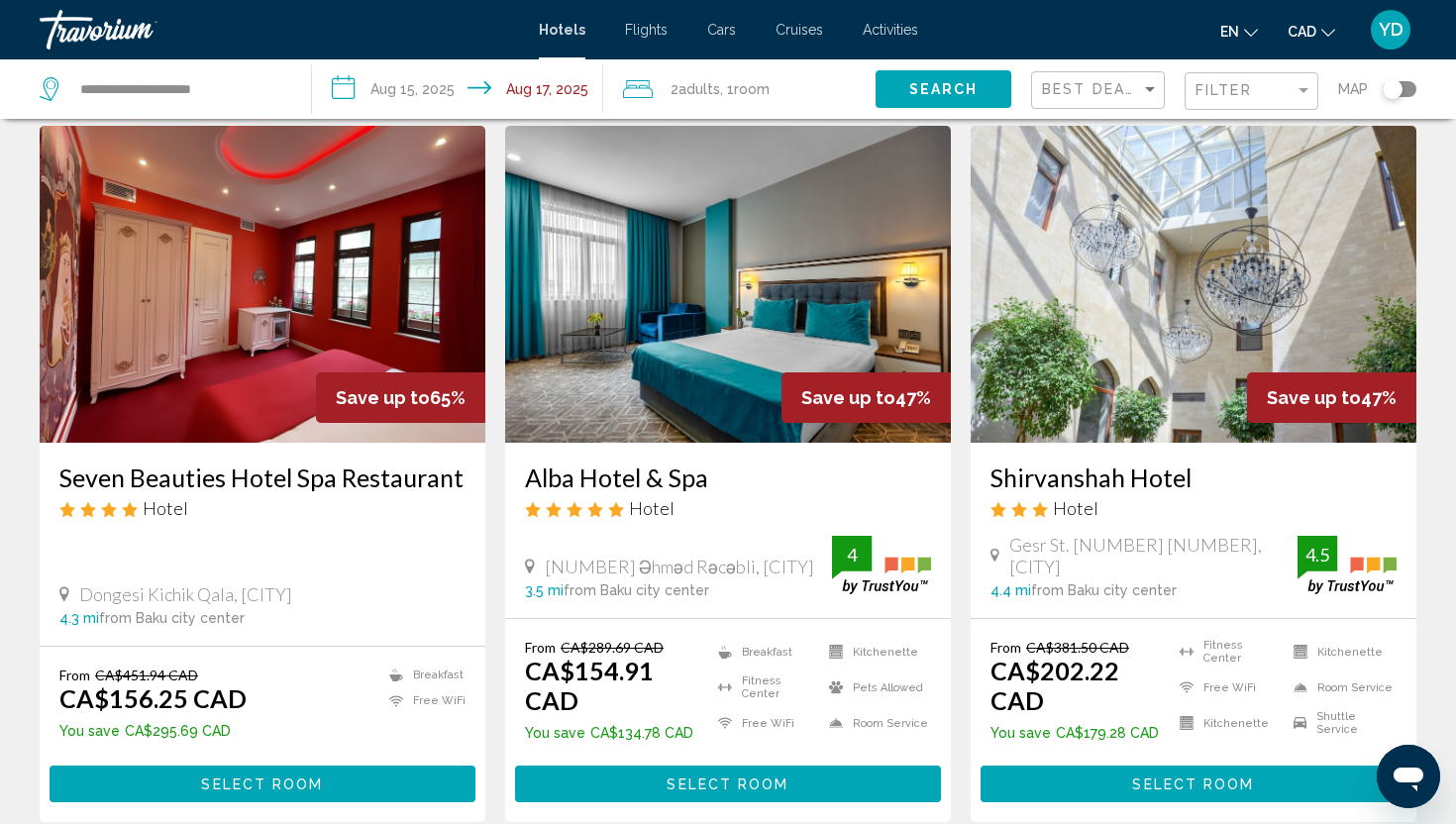 scroll, scrollTop: 66, scrollLeft: 0, axis: vertical 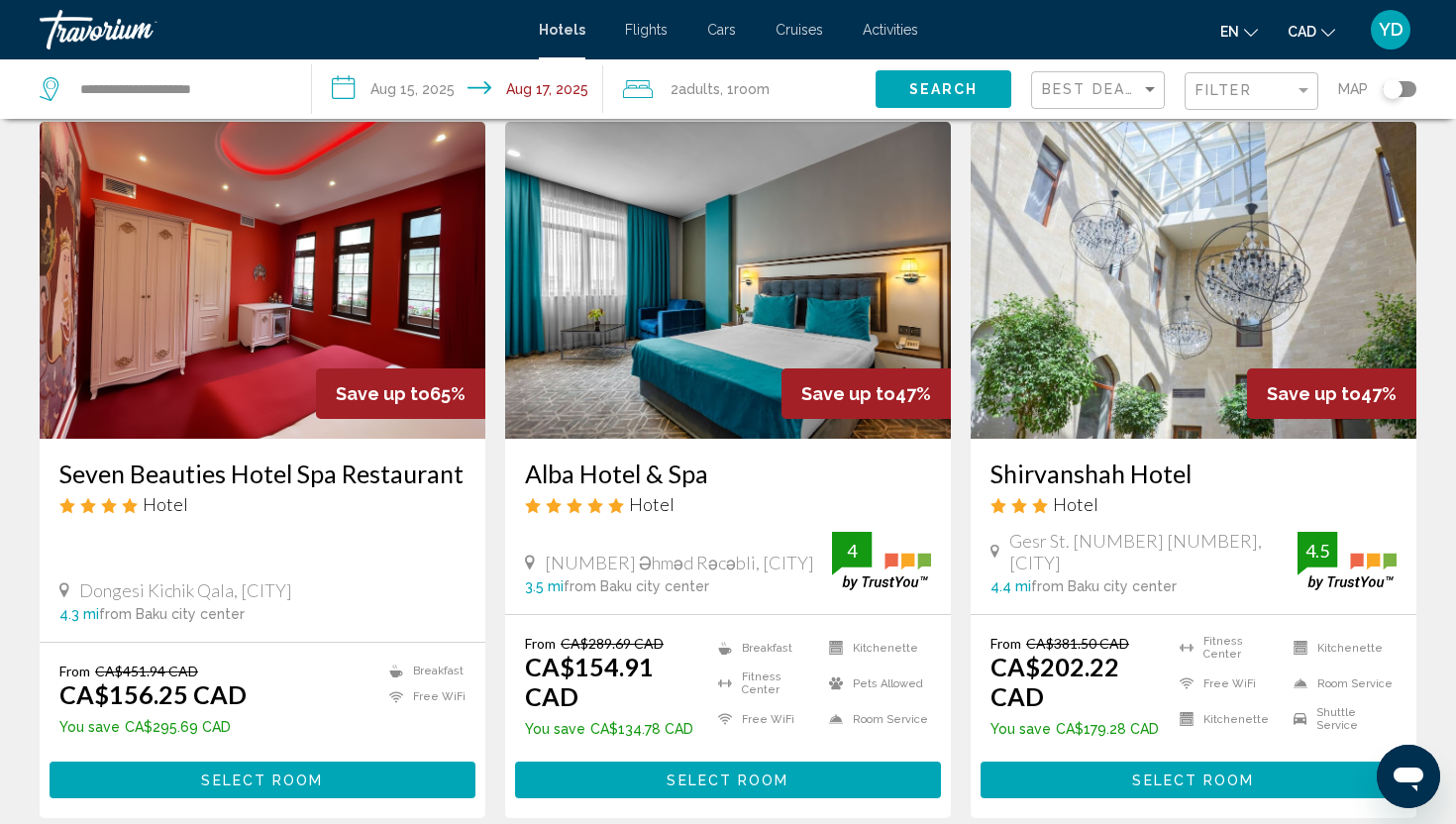 click at bounding box center [728, 280] 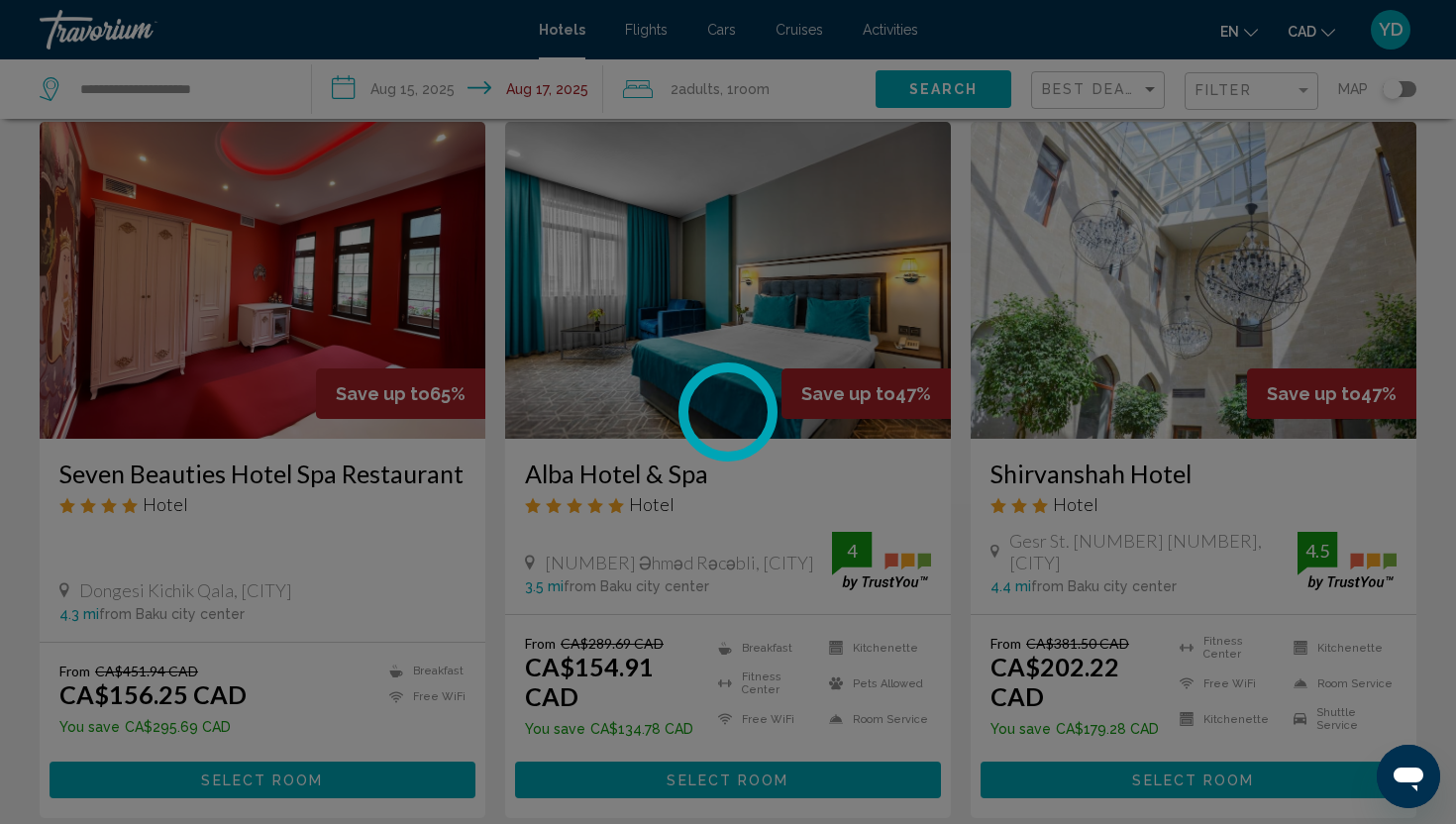 scroll, scrollTop: 0, scrollLeft: 0, axis: both 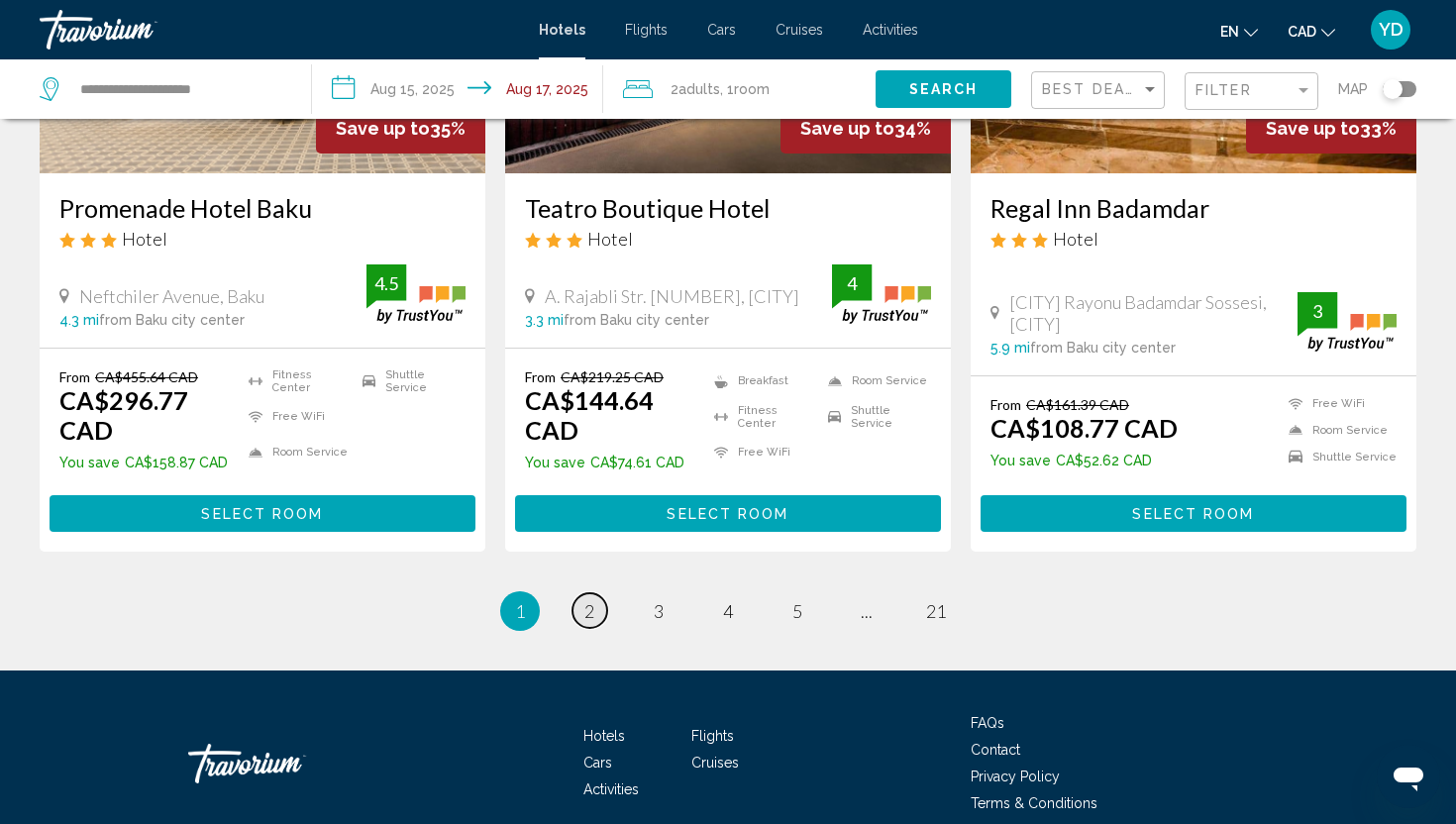 click on "page  2" at bounding box center [589, 610] 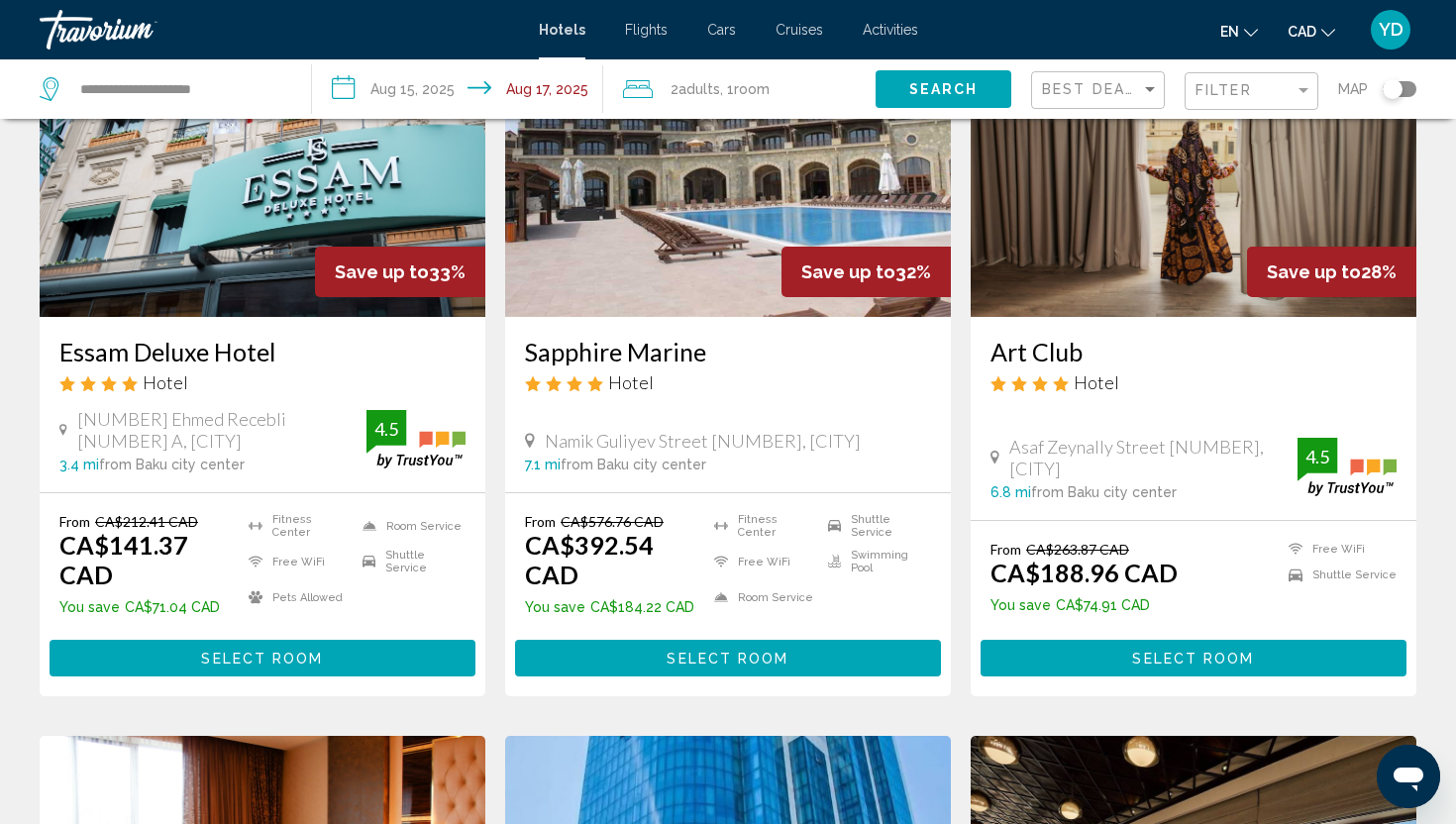 scroll, scrollTop: 0, scrollLeft: 0, axis: both 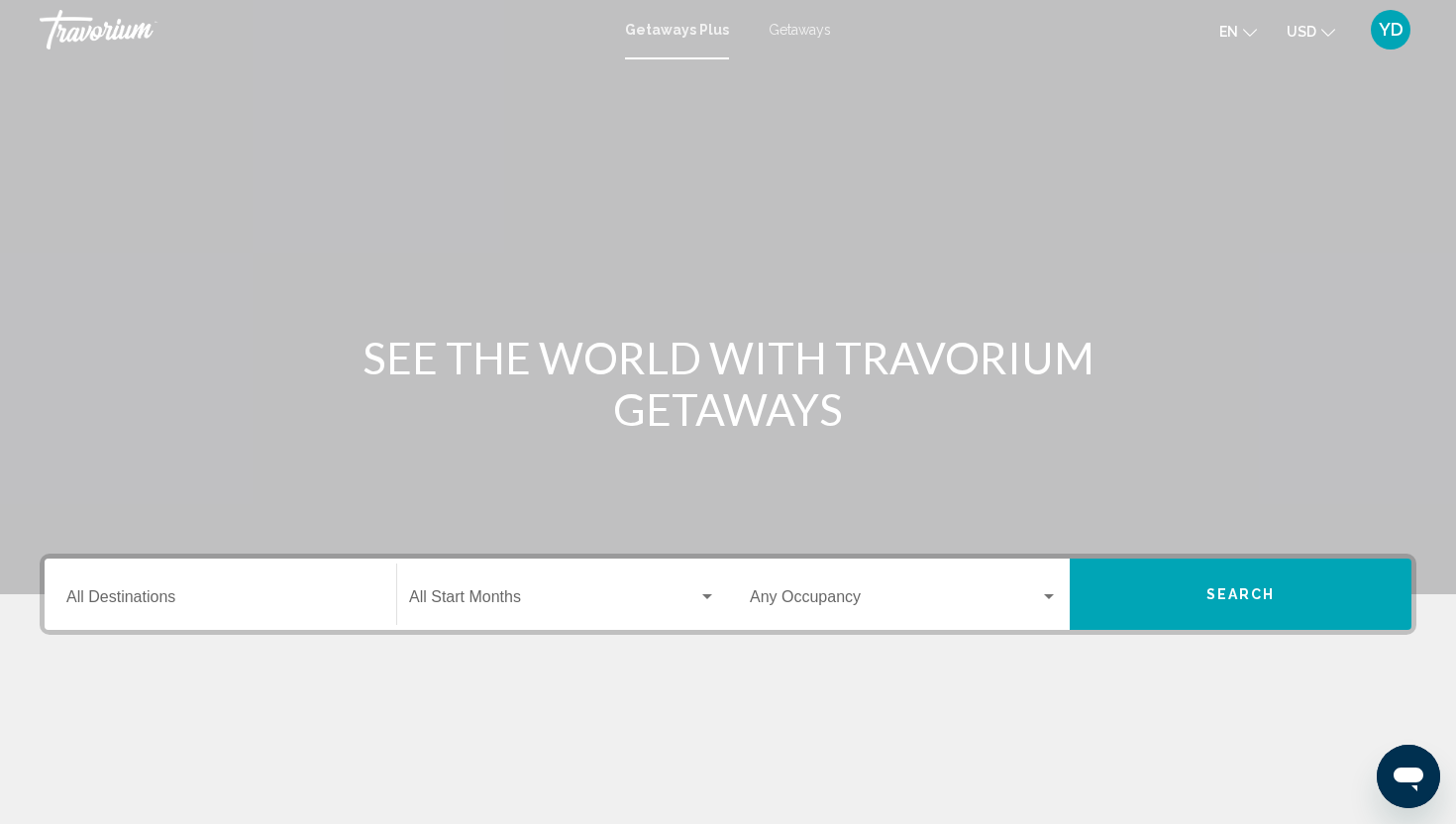 click on "Destination All Destinations" at bounding box center (220, 594) 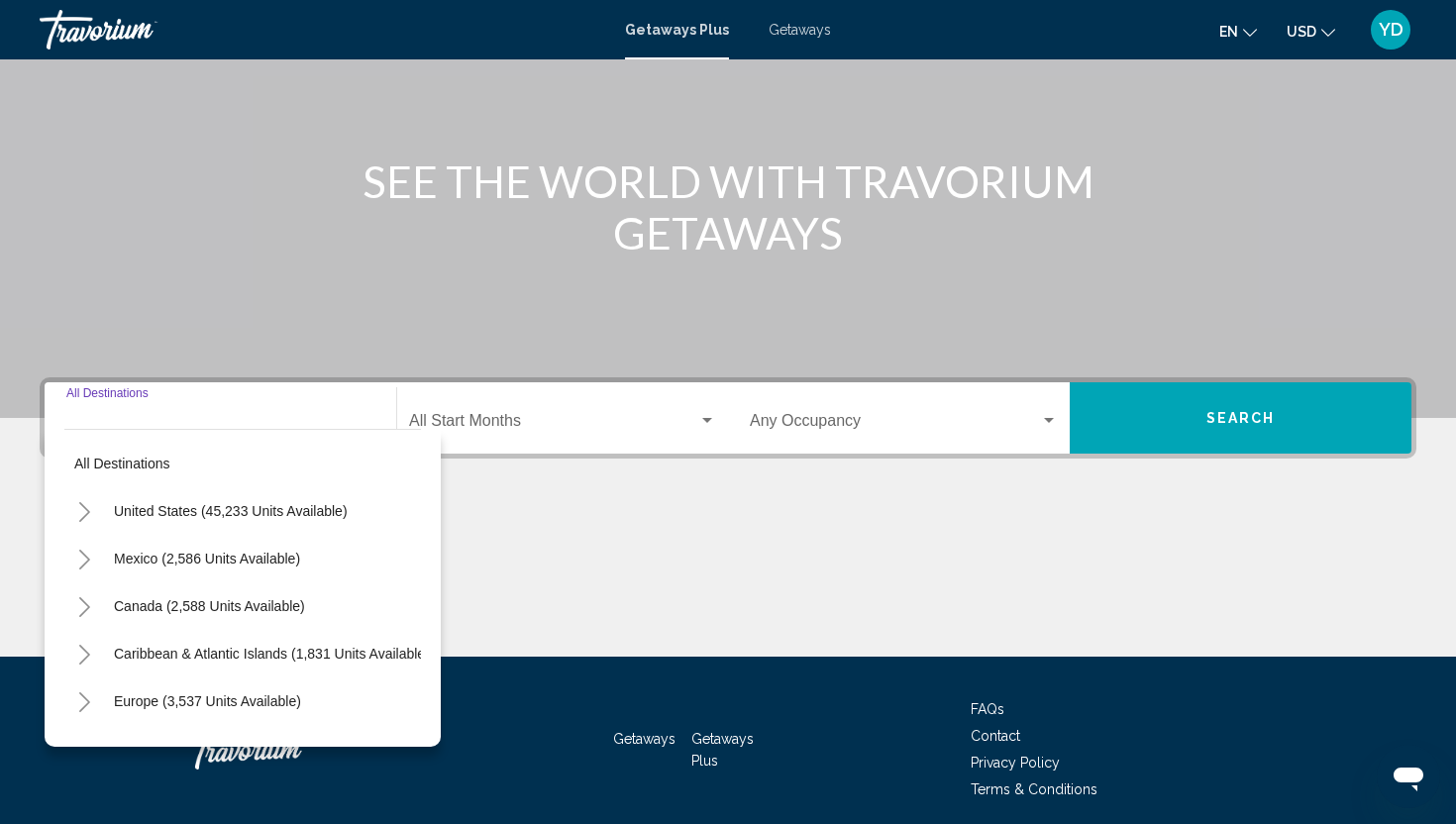 scroll, scrollTop: 252, scrollLeft: 0, axis: vertical 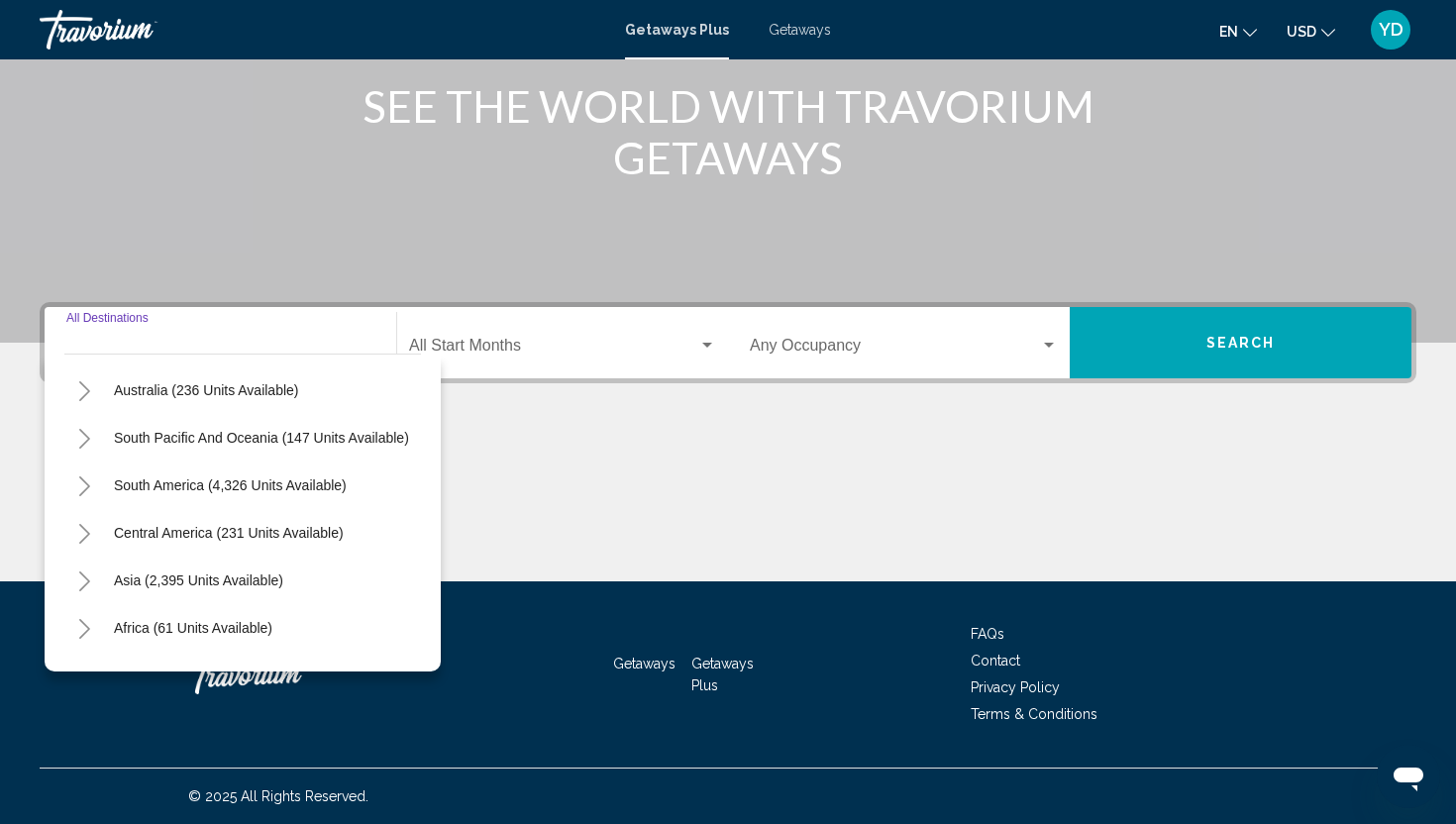 click at bounding box center (554, 350) 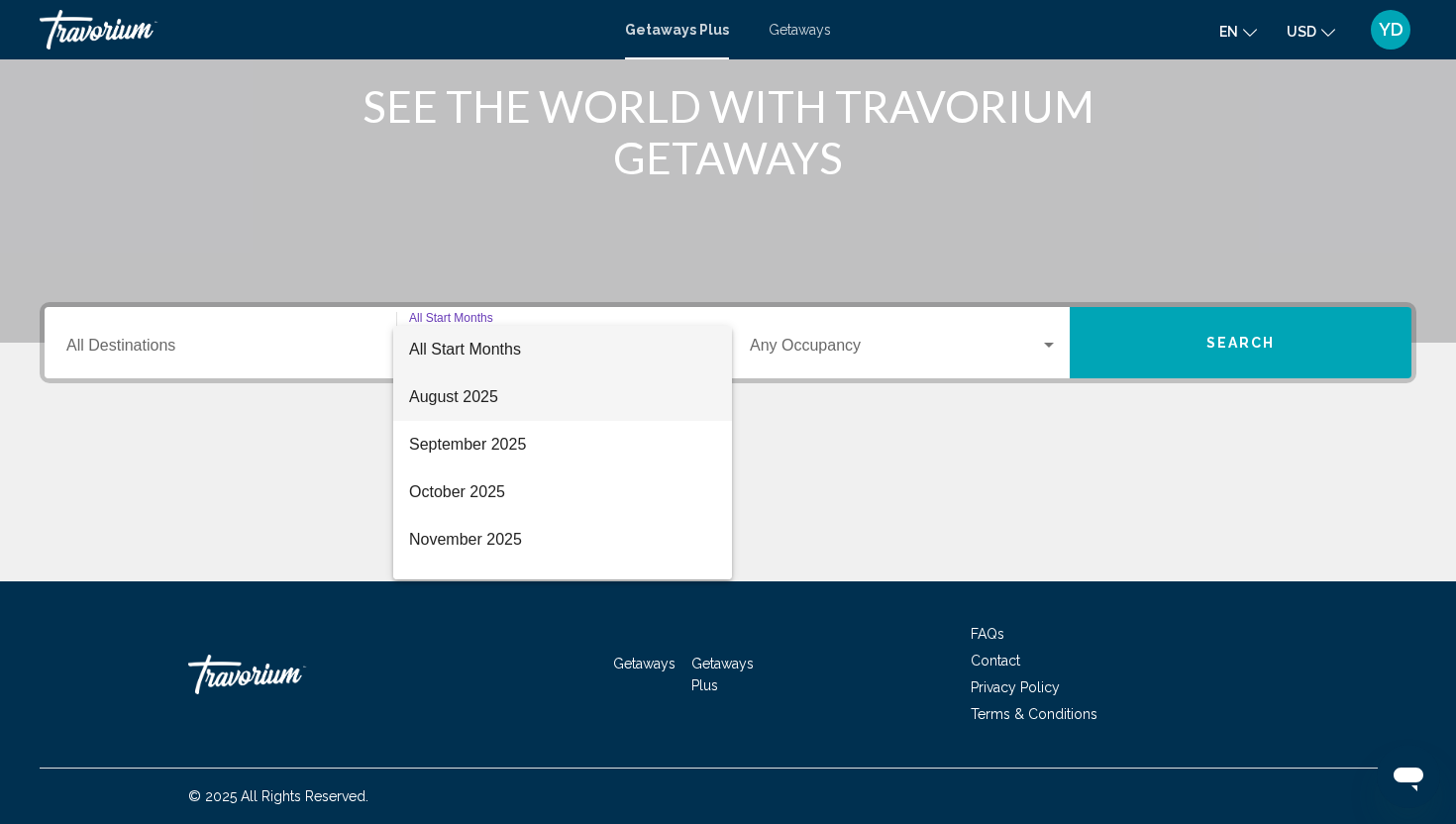 click on "August 2025" at bounding box center (563, 397) 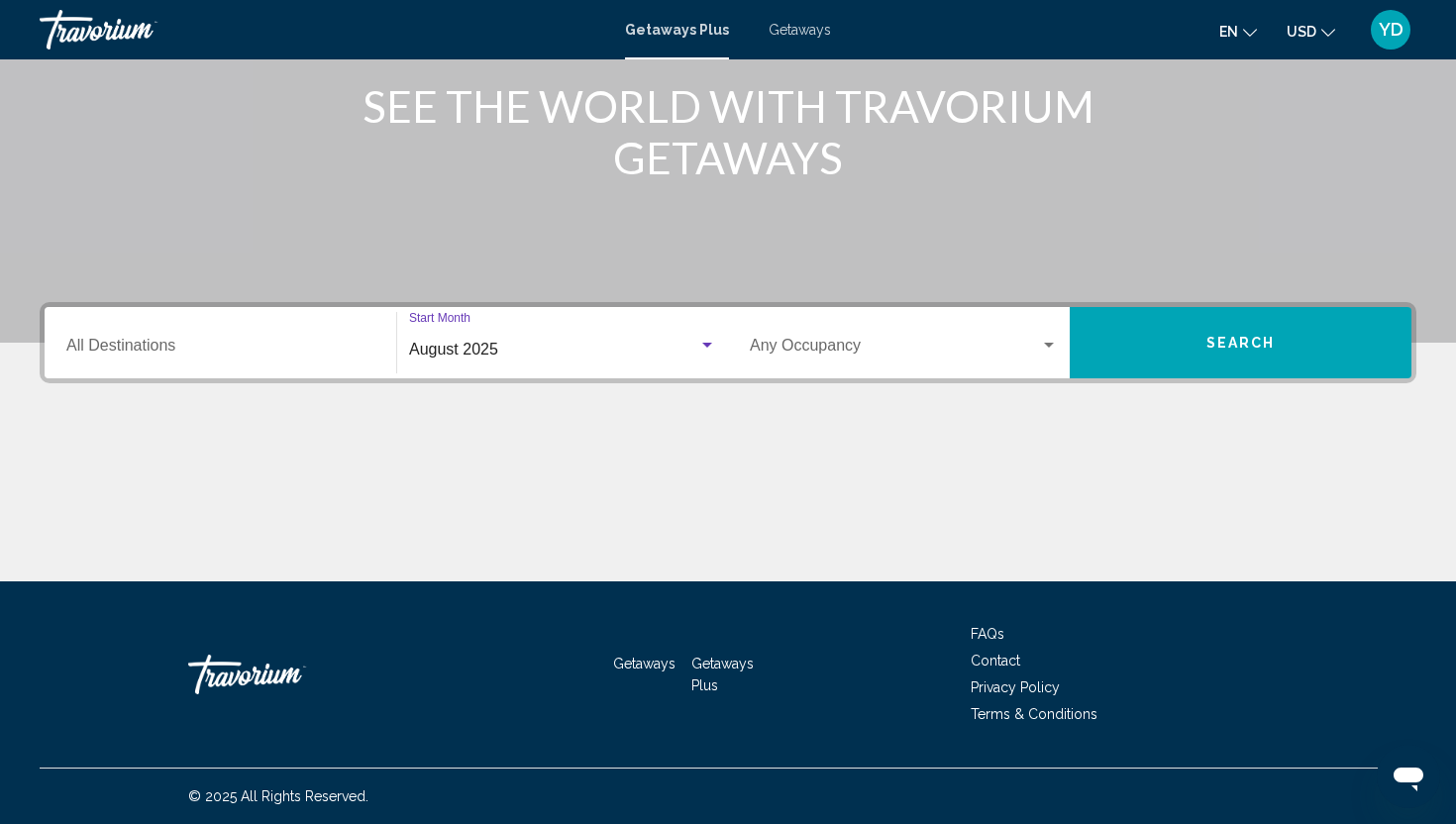 click on "Search" at bounding box center [1240, 343] 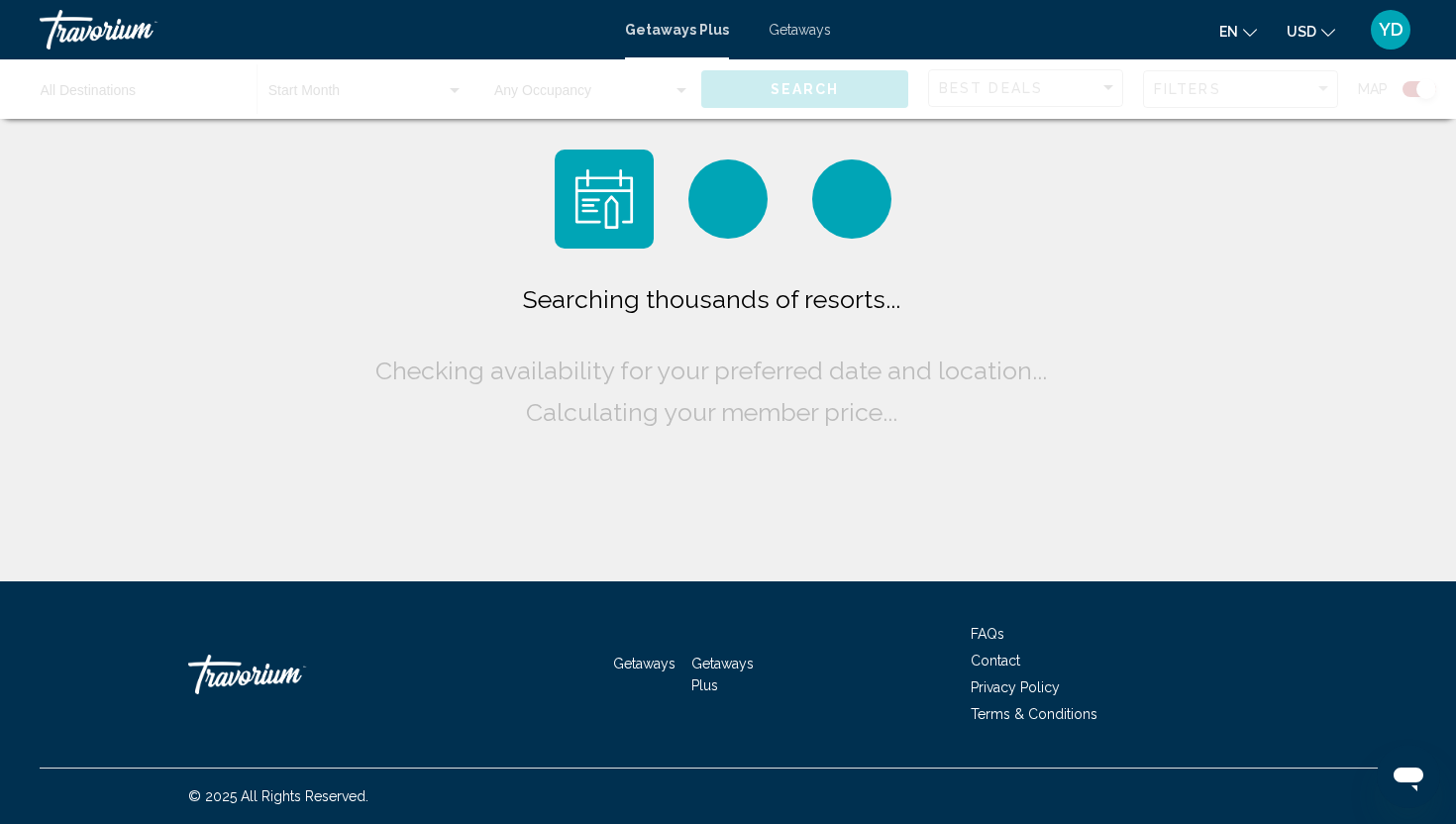 scroll, scrollTop: 0, scrollLeft: 0, axis: both 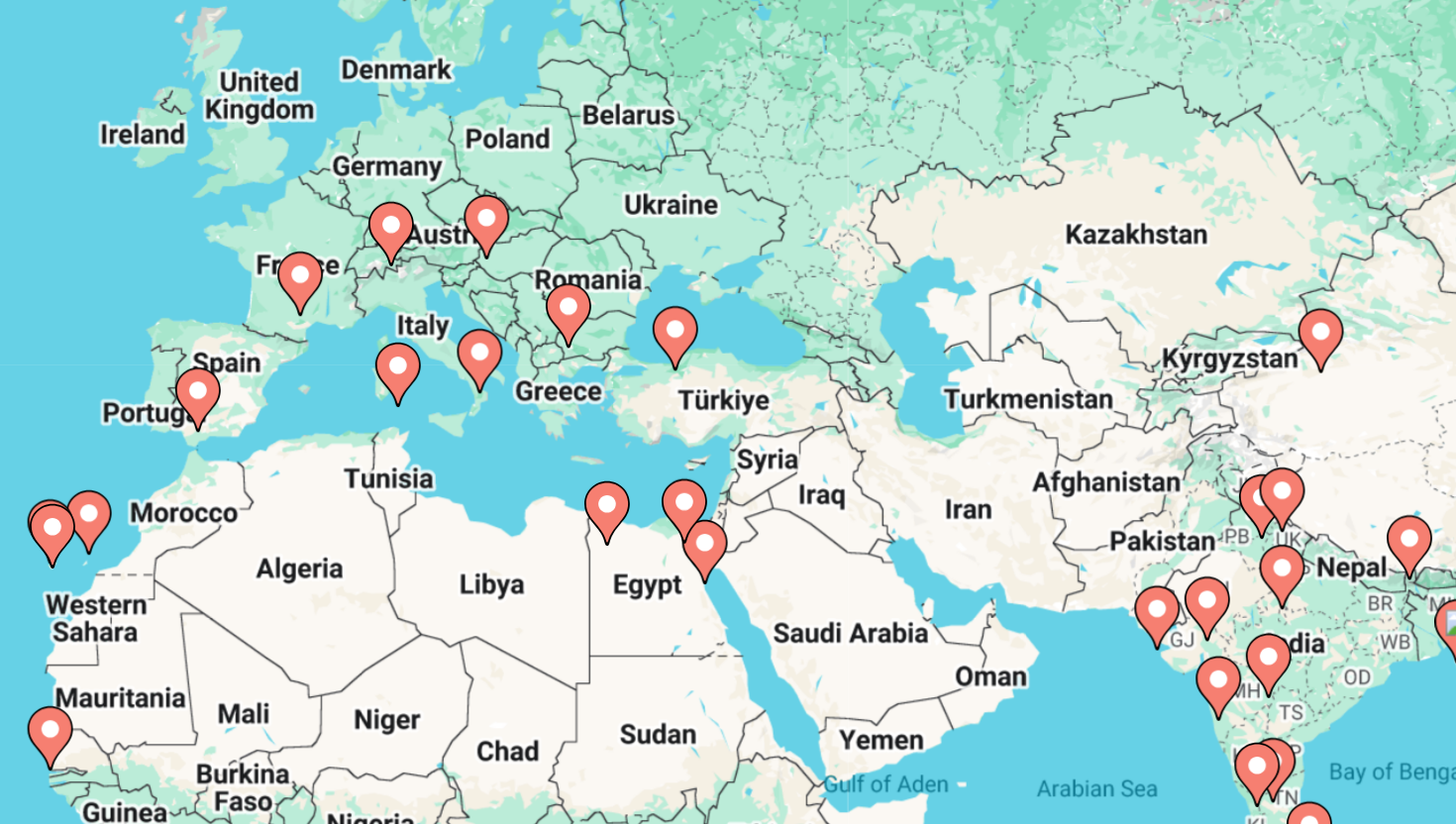 drag, startPoint x: 1150, startPoint y: 338, endPoint x: 1014, endPoint y: 332, distance: 136.13229 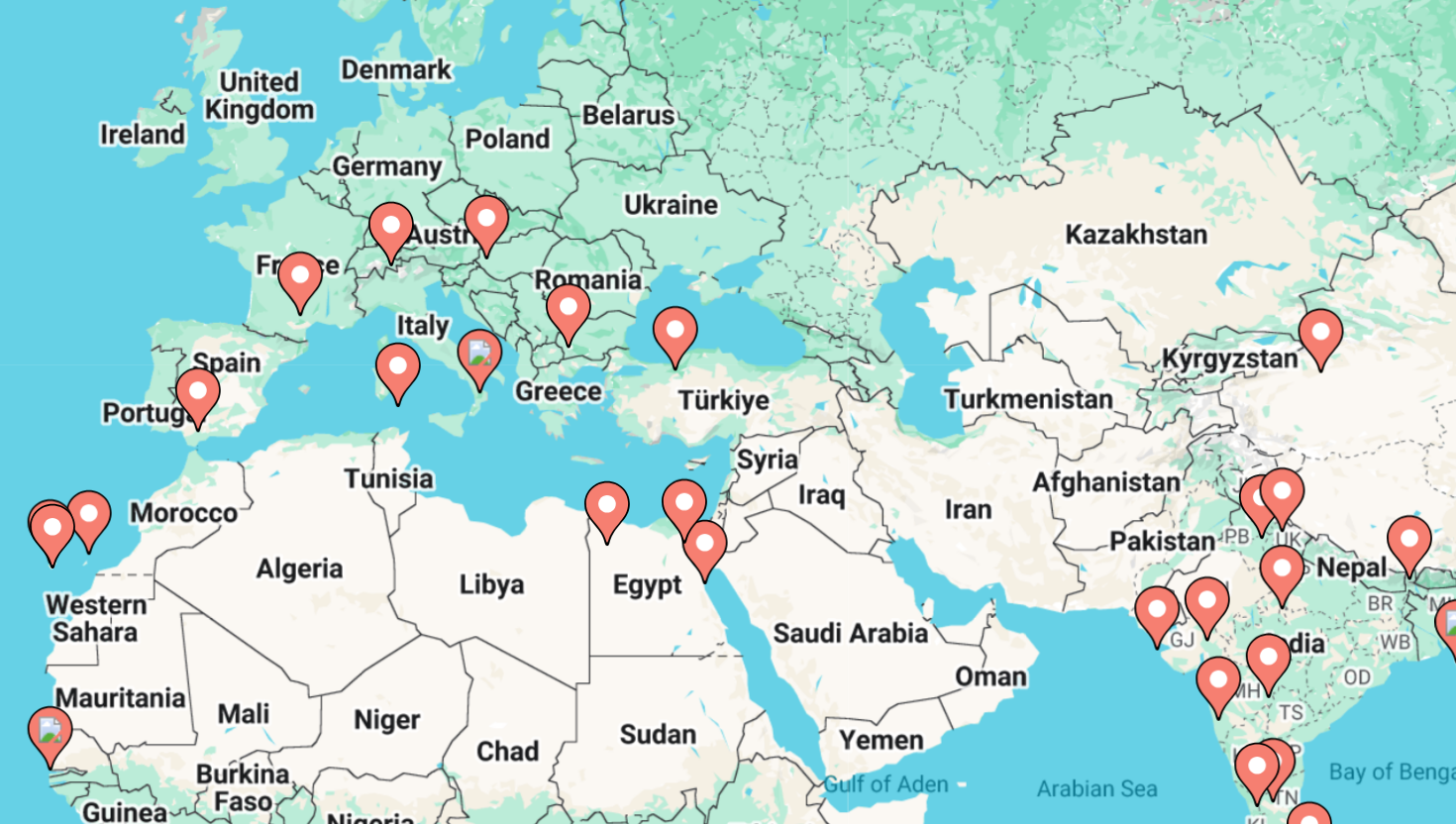 click on "To activate drag with keyboard, press Alt + Enter. Once in keyboard drag state, use the arrow keys to move the marker. To complete the drag, press the Enter key. To cancel, press Escape." at bounding box center (728, 436) 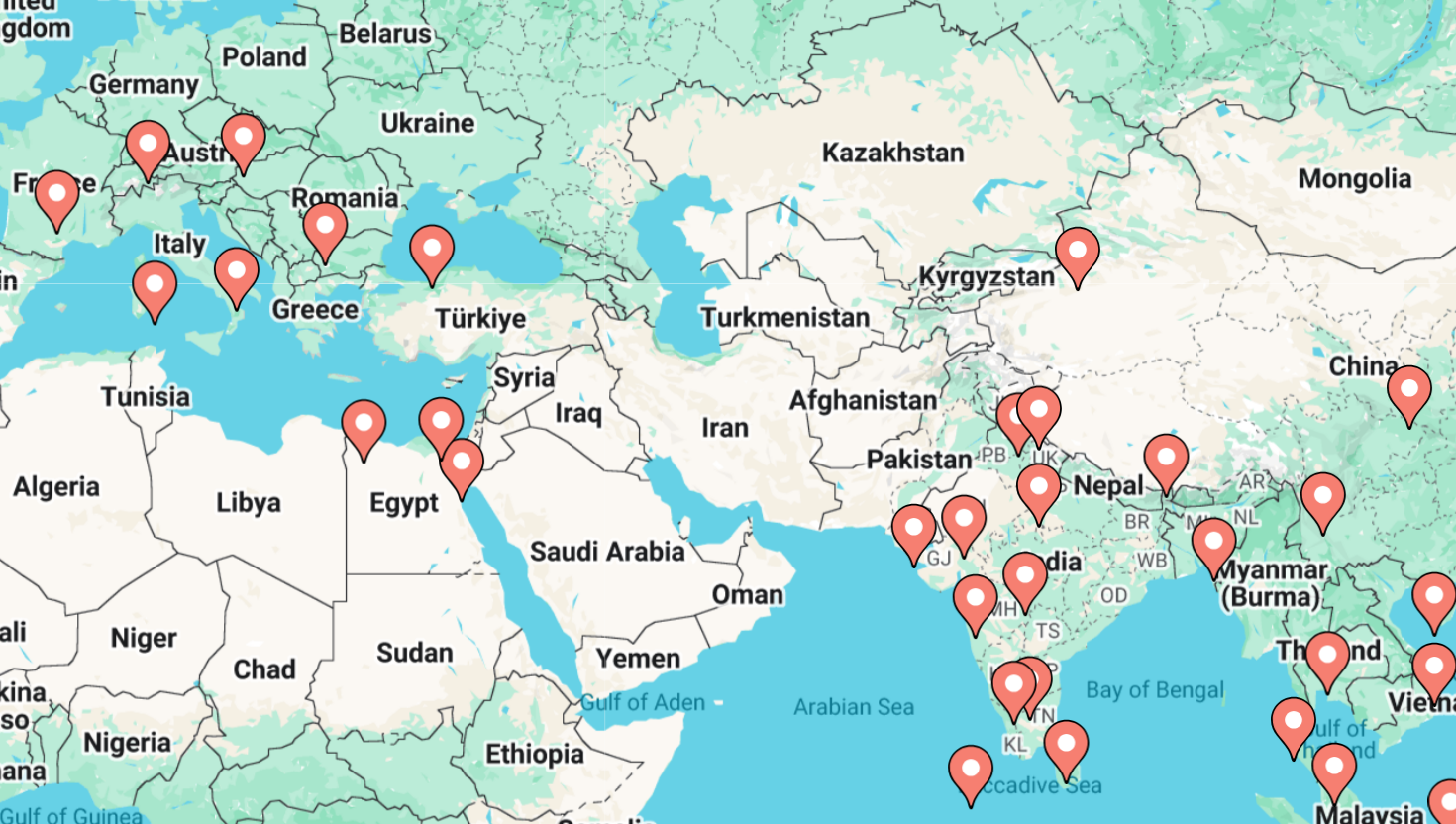 drag, startPoint x: 1070, startPoint y: 354, endPoint x: 962, endPoint y: 318, distance: 113.841996 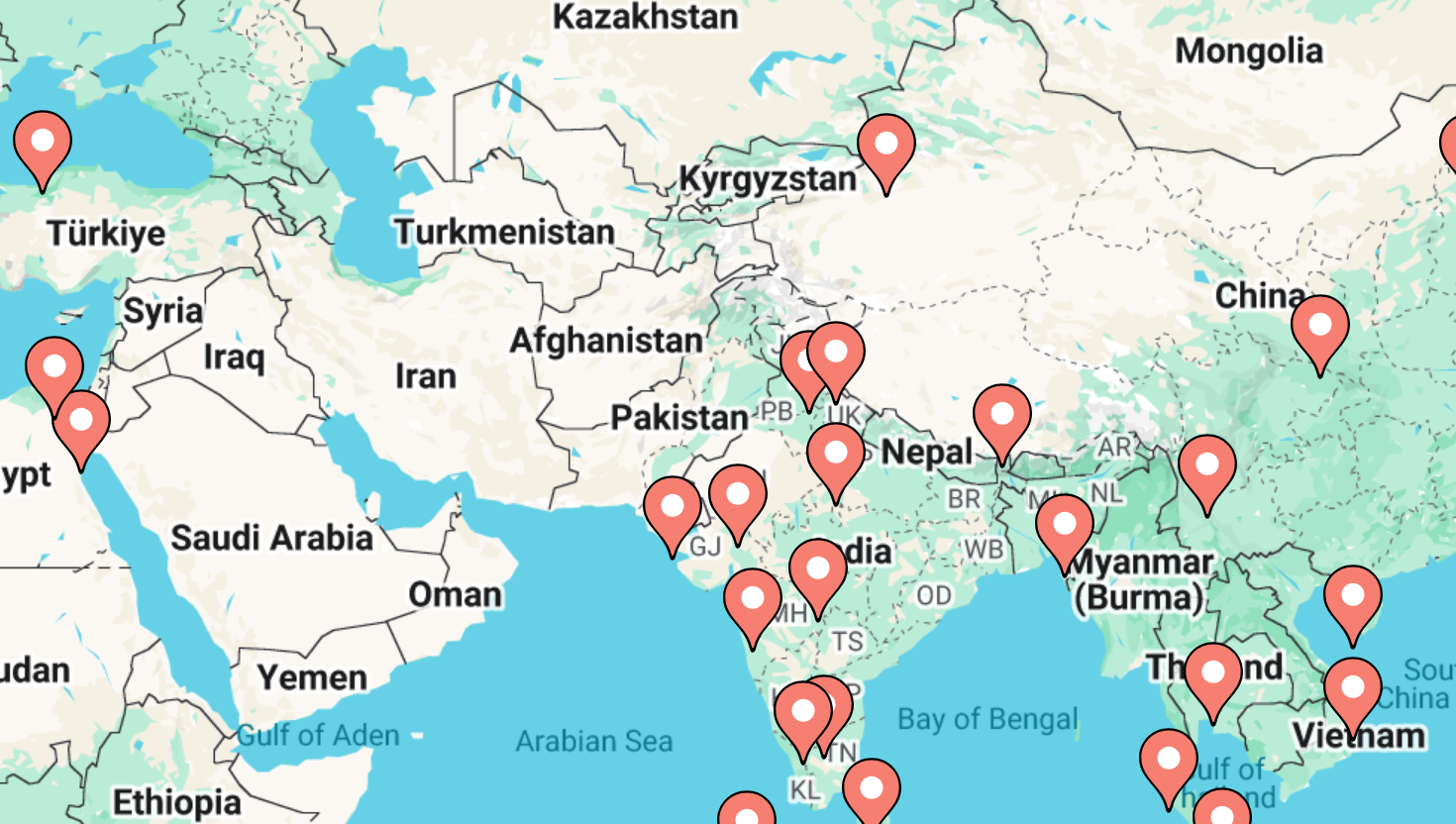 drag, startPoint x: 948, startPoint y: 354, endPoint x: 847, endPoint y: 321, distance: 106.254412 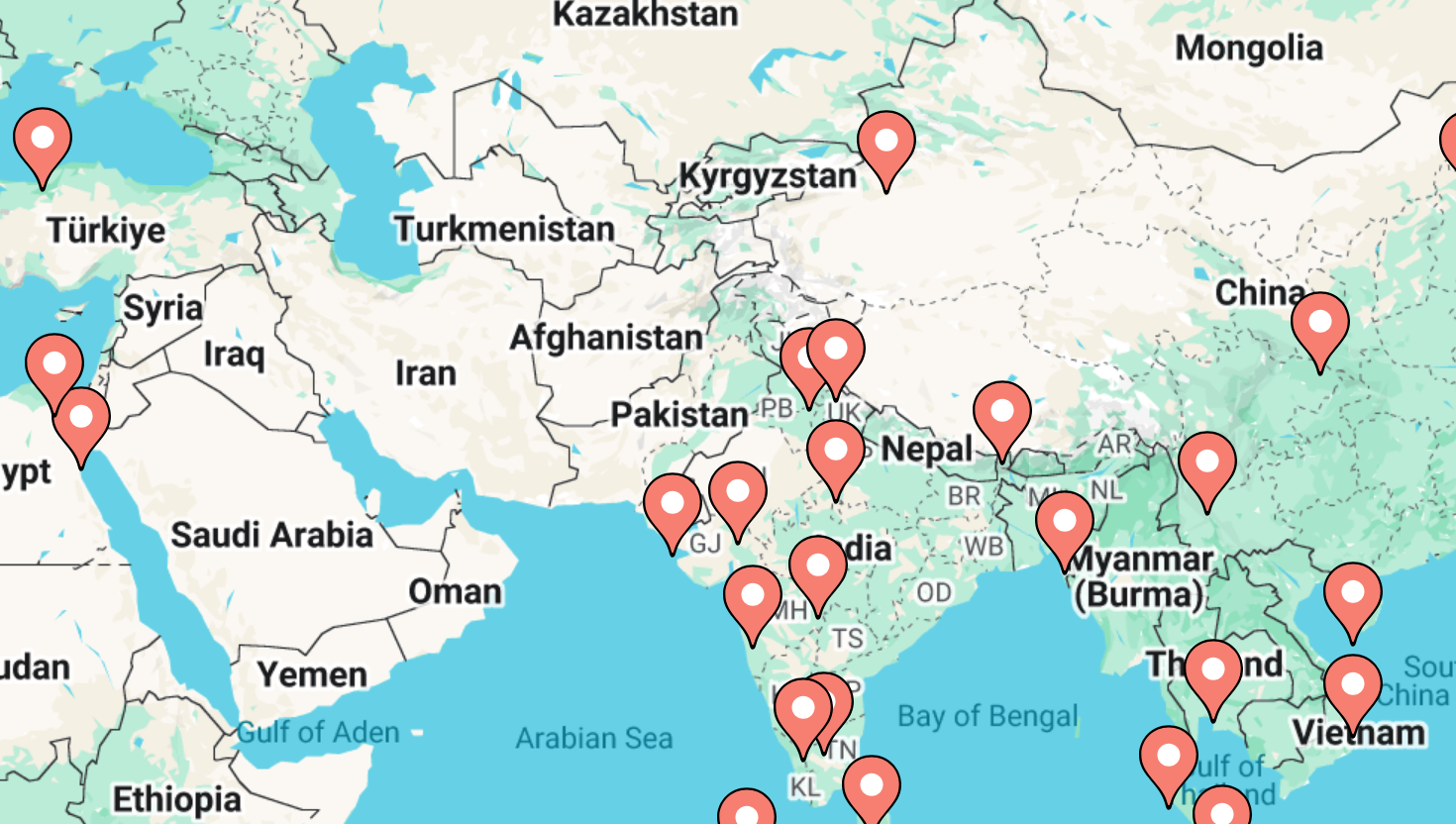 drag, startPoint x: 1083, startPoint y: 361, endPoint x: 1006, endPoint y: 356, distance: 77.16217 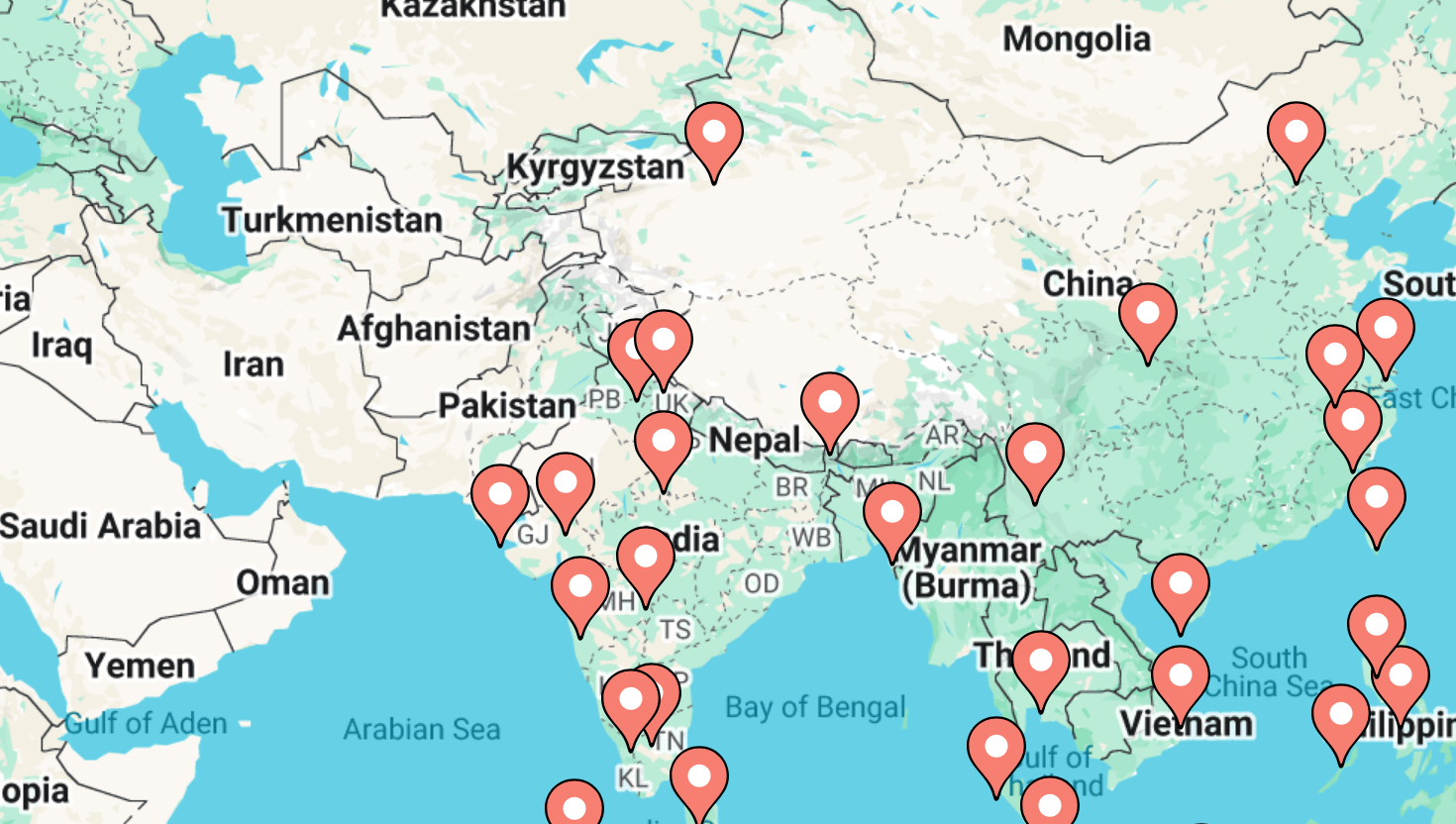 drag, startPoint x: 950, startPoint y: 310, endPoint x: 1007, endPoint y: 317, distance: 57.428216 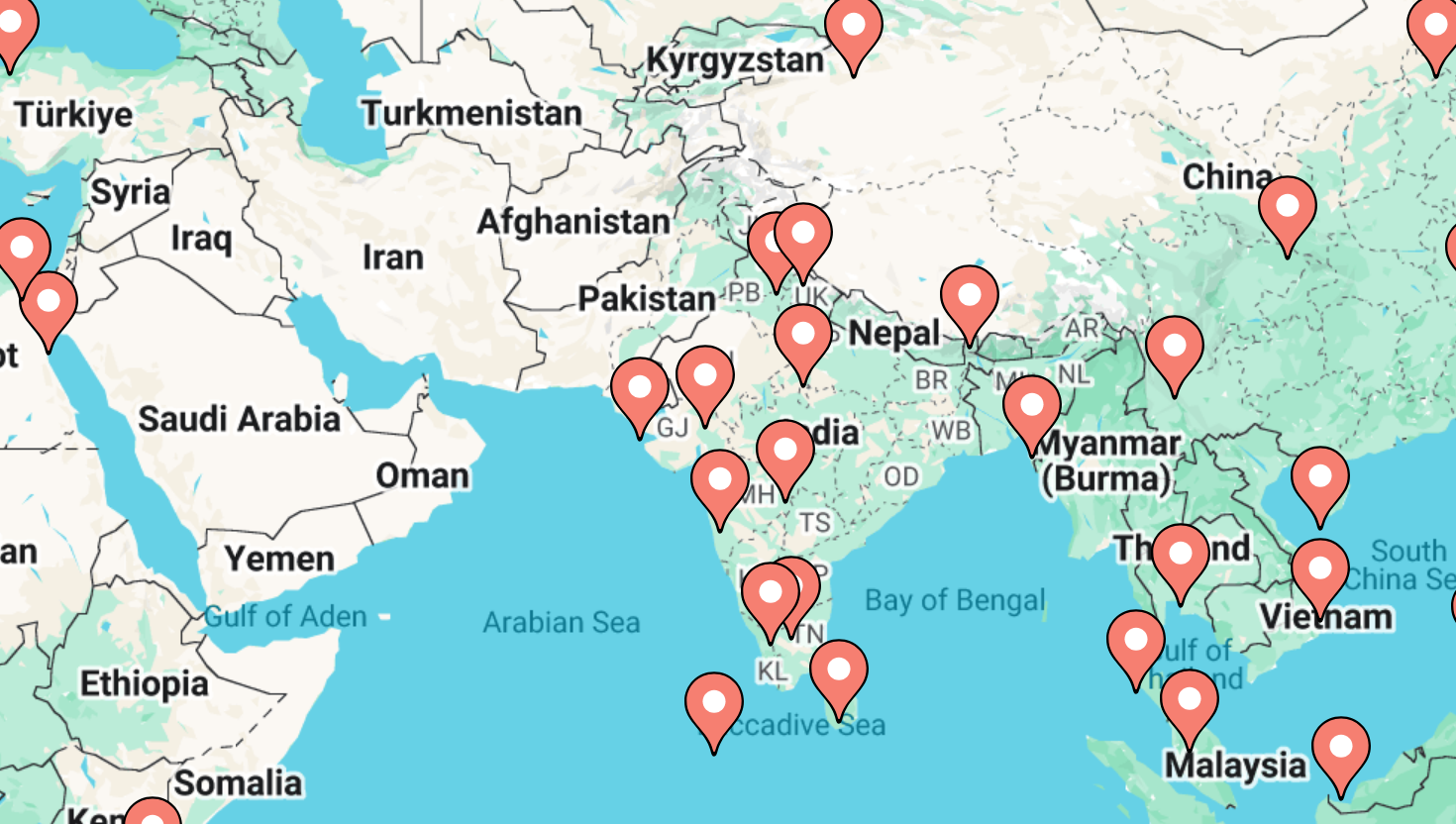 drag, startPoint x: 979, startPoint y: 318, endPoint x: 1025, endPoint y: 276, distance: 62.28965 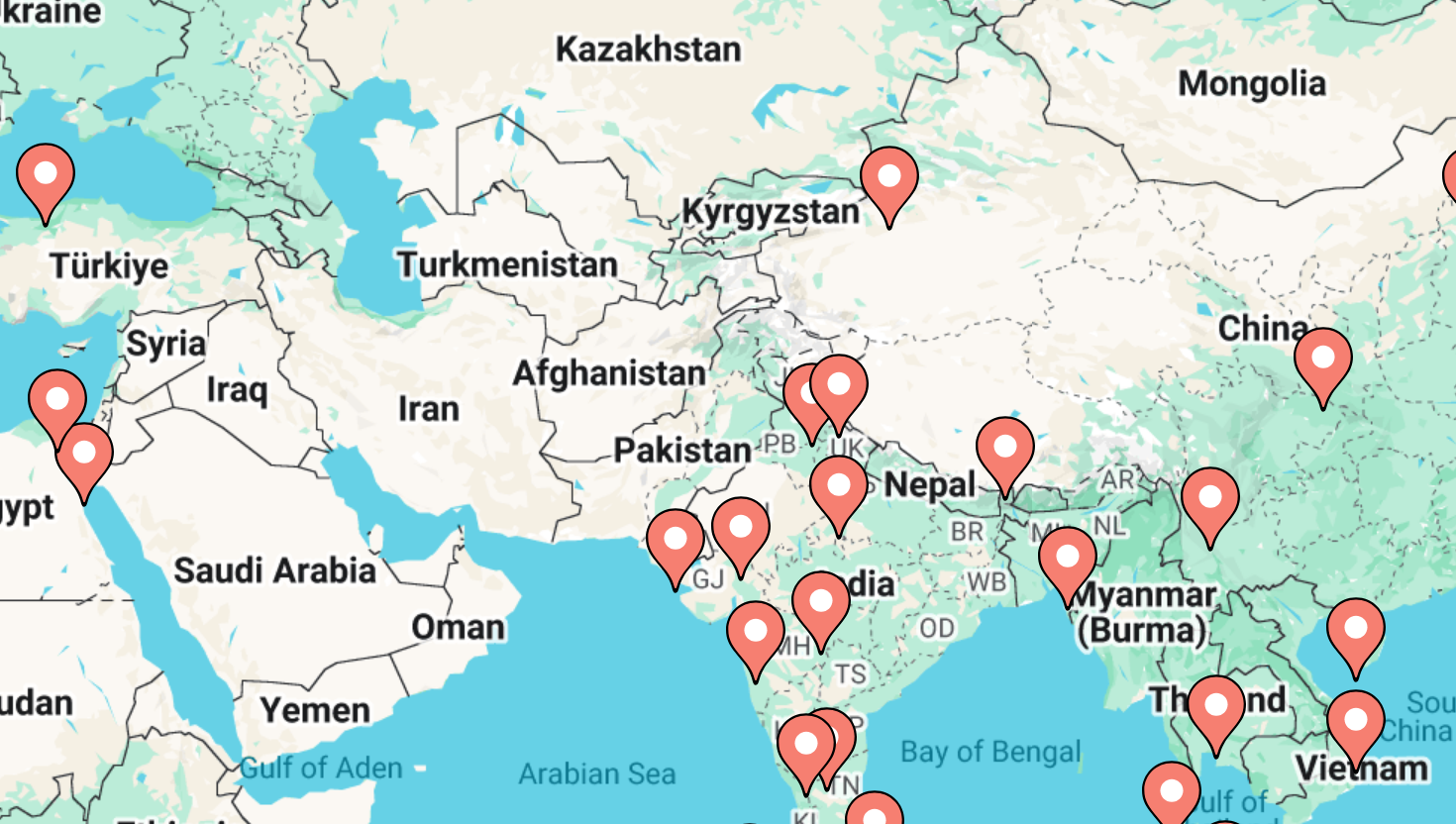 drag, startPoint x: 980, startPoint y: 326, endPoint x: 994, endPoint y: 381, distance: 56.753854 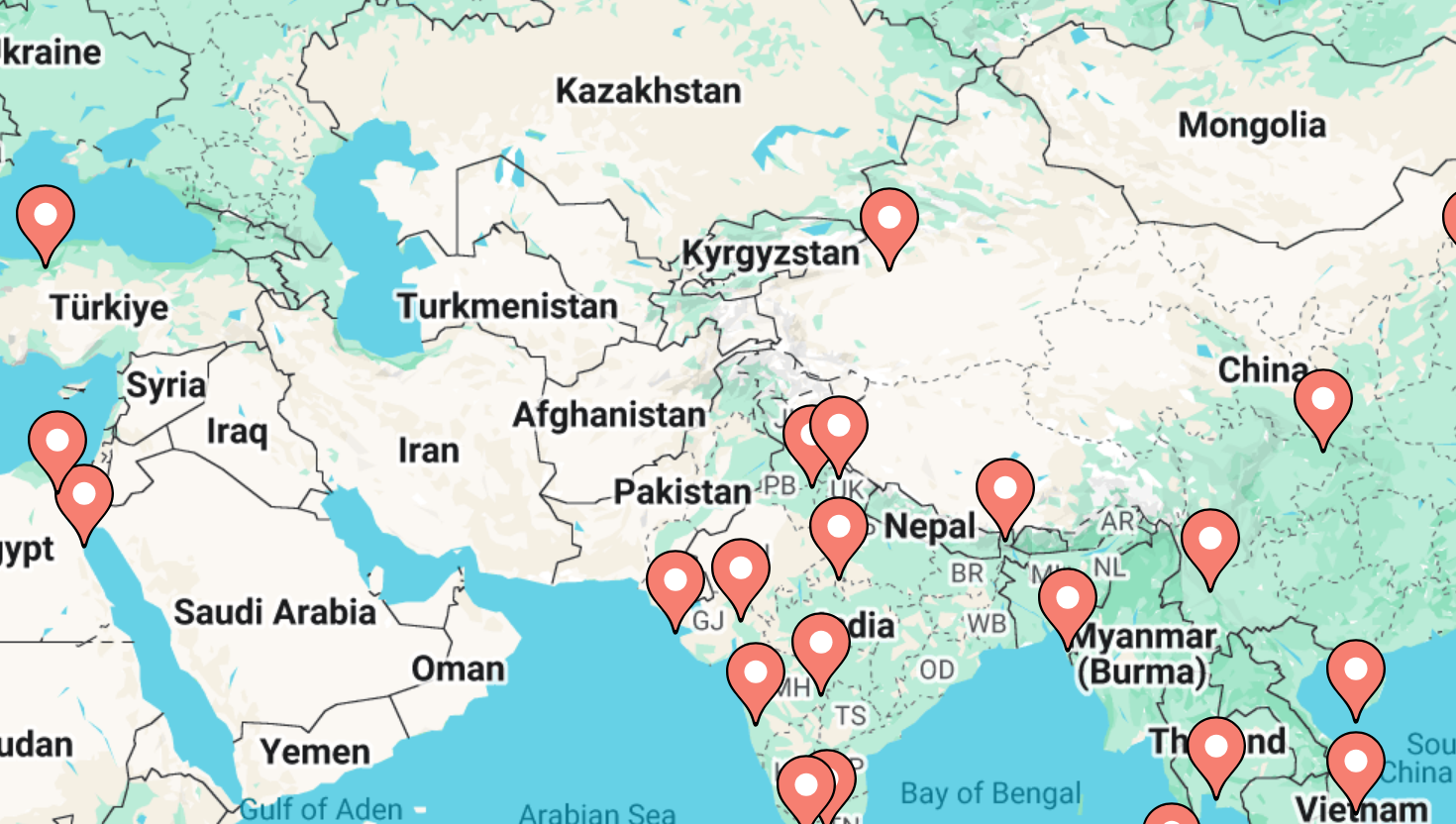 drag, startPoint x: 908, startPoint y: 321, endPoint x: 906, endPoint y: 344, distance: 23.086793 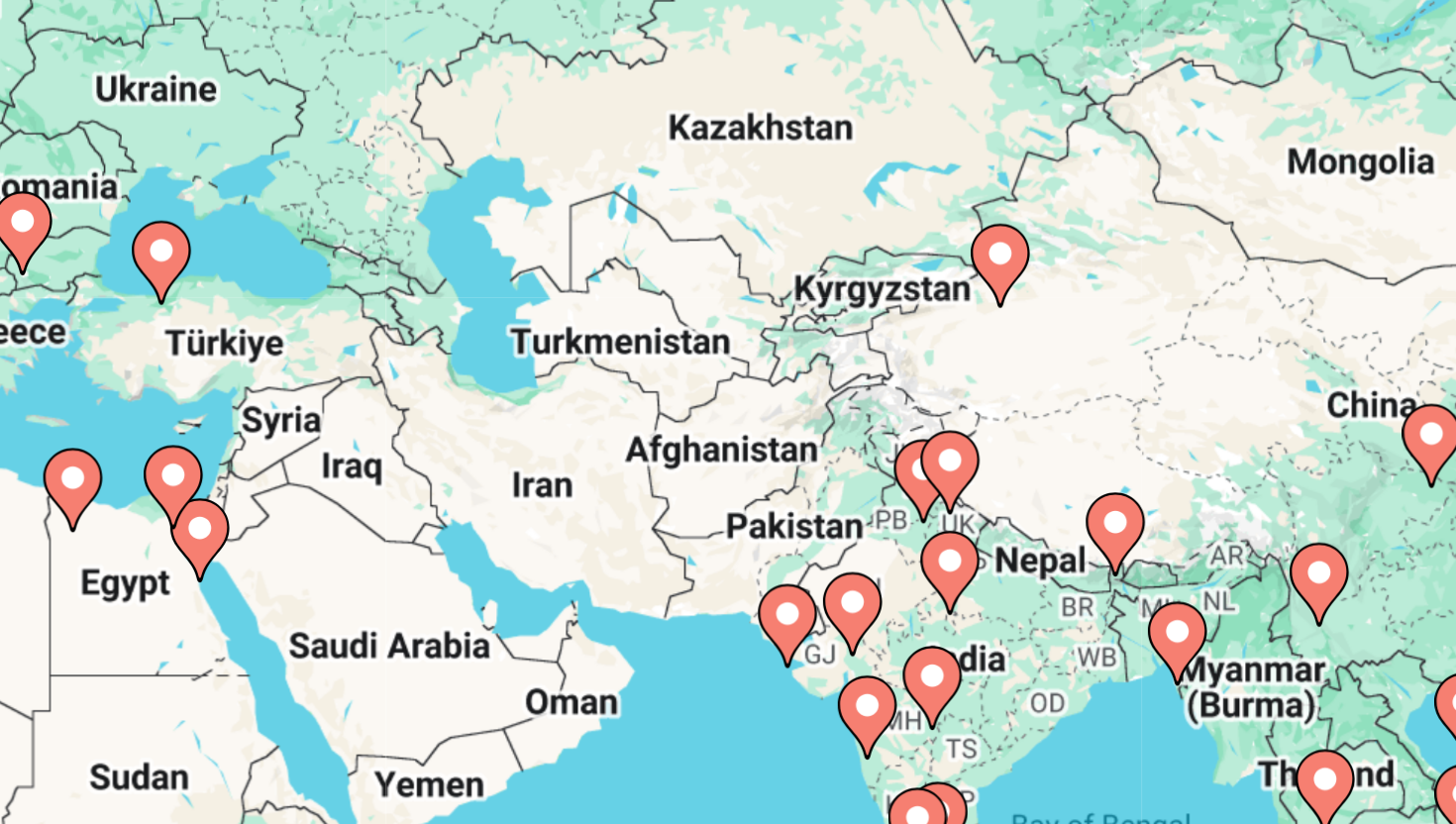 drag, startPoint x: 880, startPoint y: 329, endPoint x: 924, endPoint y: 327, distance: 44.045431 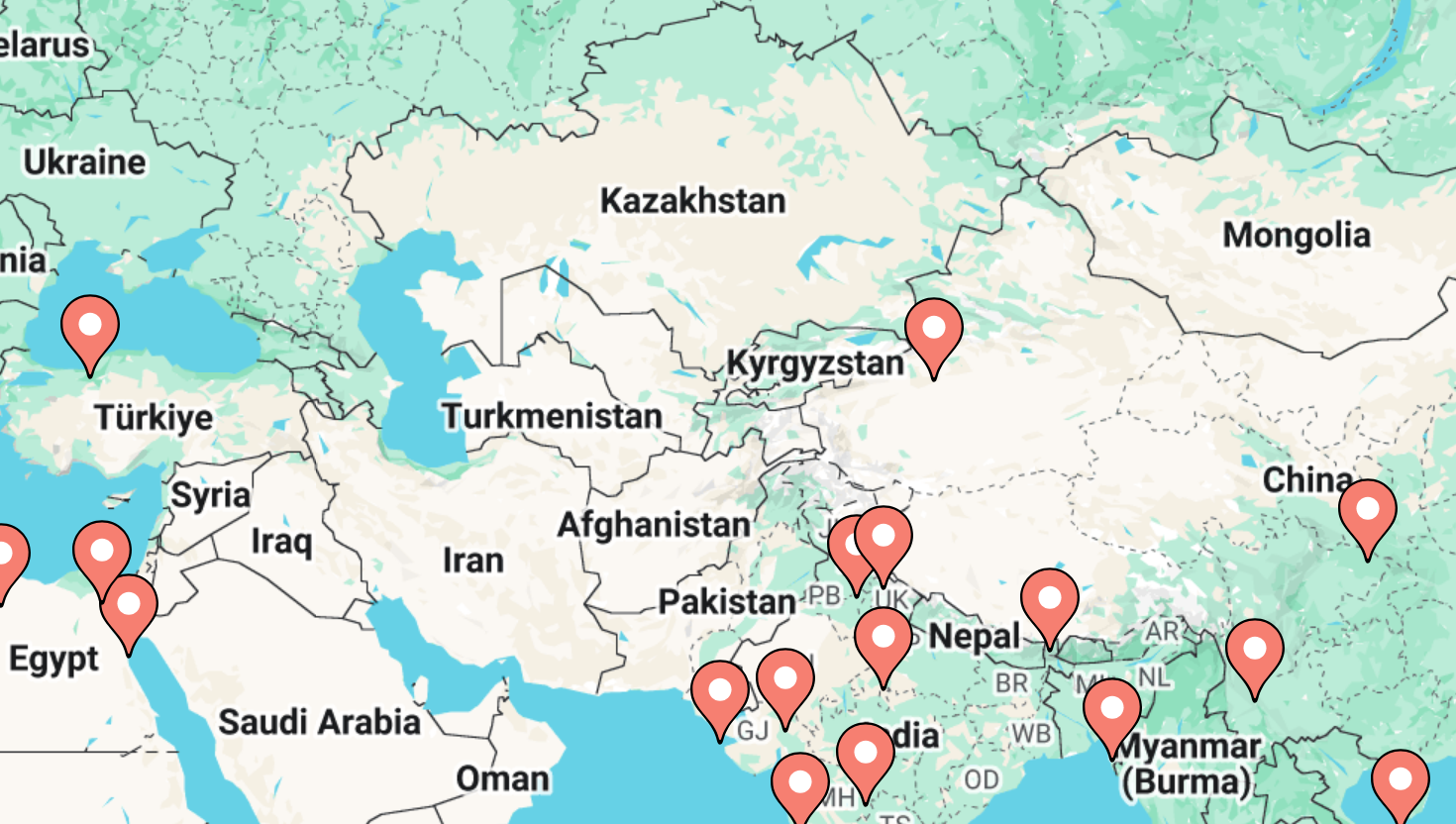 drag, startPoint x: 886, startPoint y: 300, endPoint x: 860, endPoint y: 331, distance: 40.459857 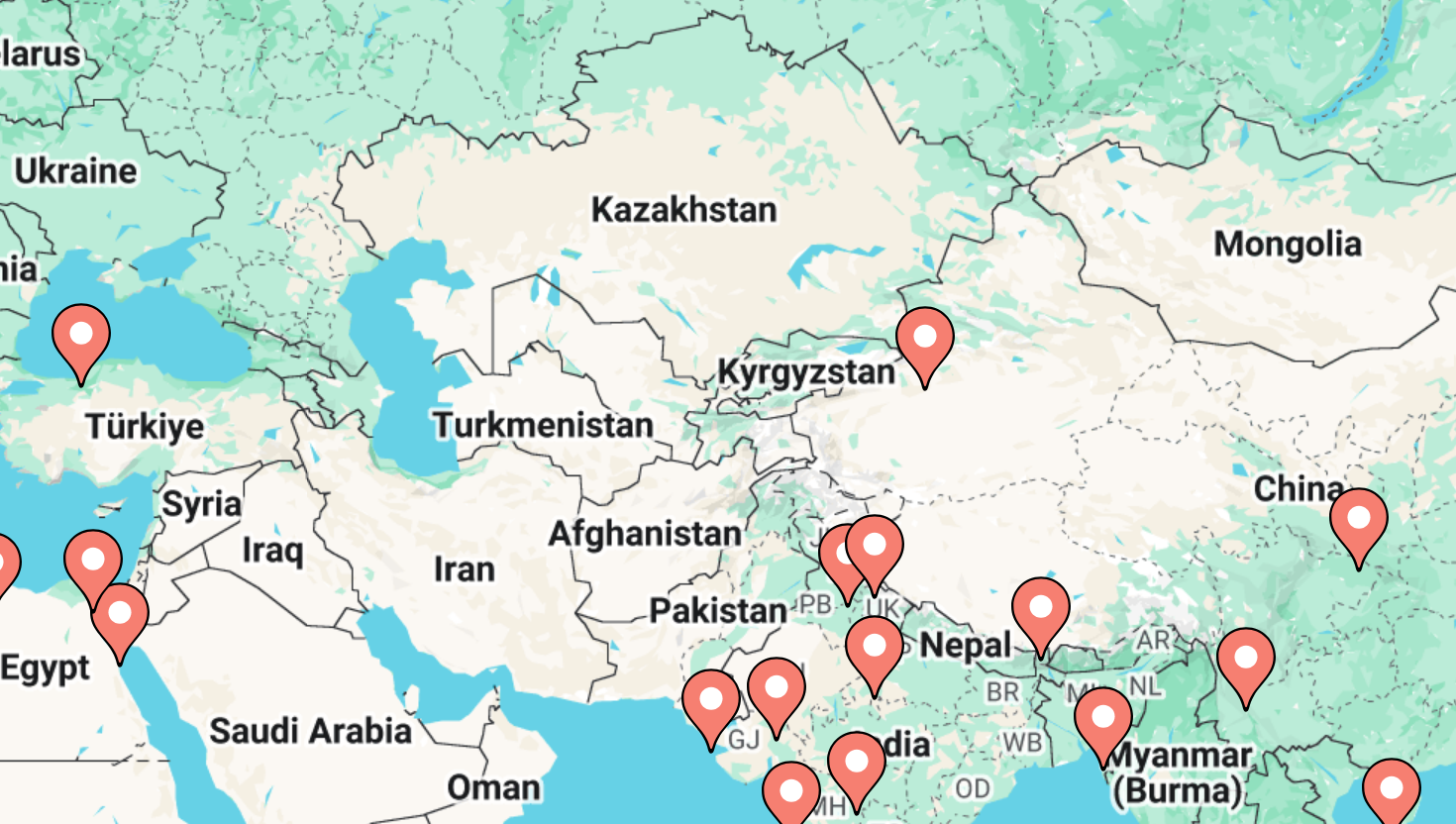 click on "To activate drag with keyboard, press Alt + Enter. Once in keyboard drag state, use the arrow keys to move the marker. To complete the drag, press the Enter key. To cancel, press Escape." at bounding box center [728, 436] 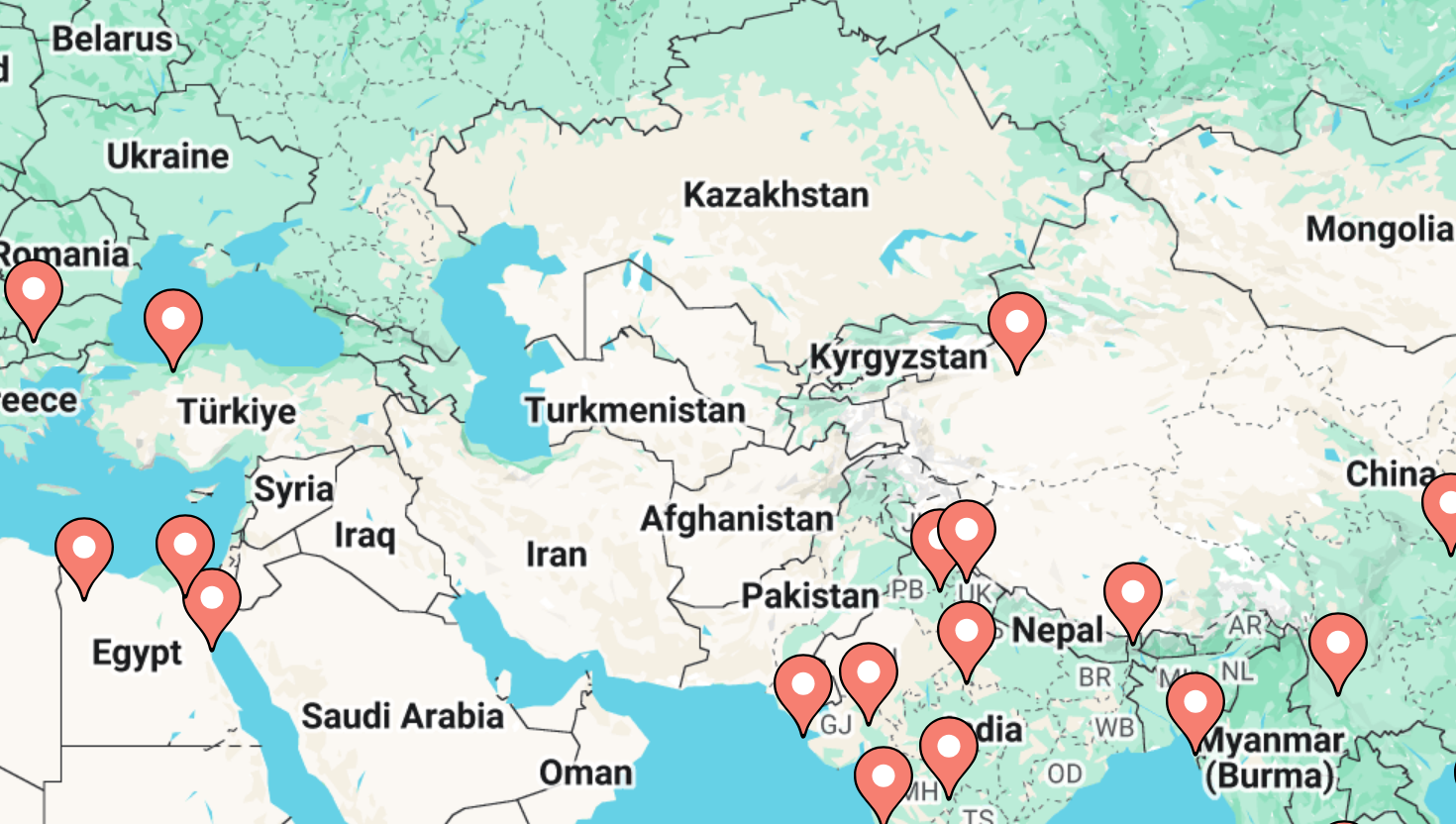 drag, startPoint x: 811, startPoint y: 344, endPoint x: 868, endPoint y: 334, distance: 57.870545 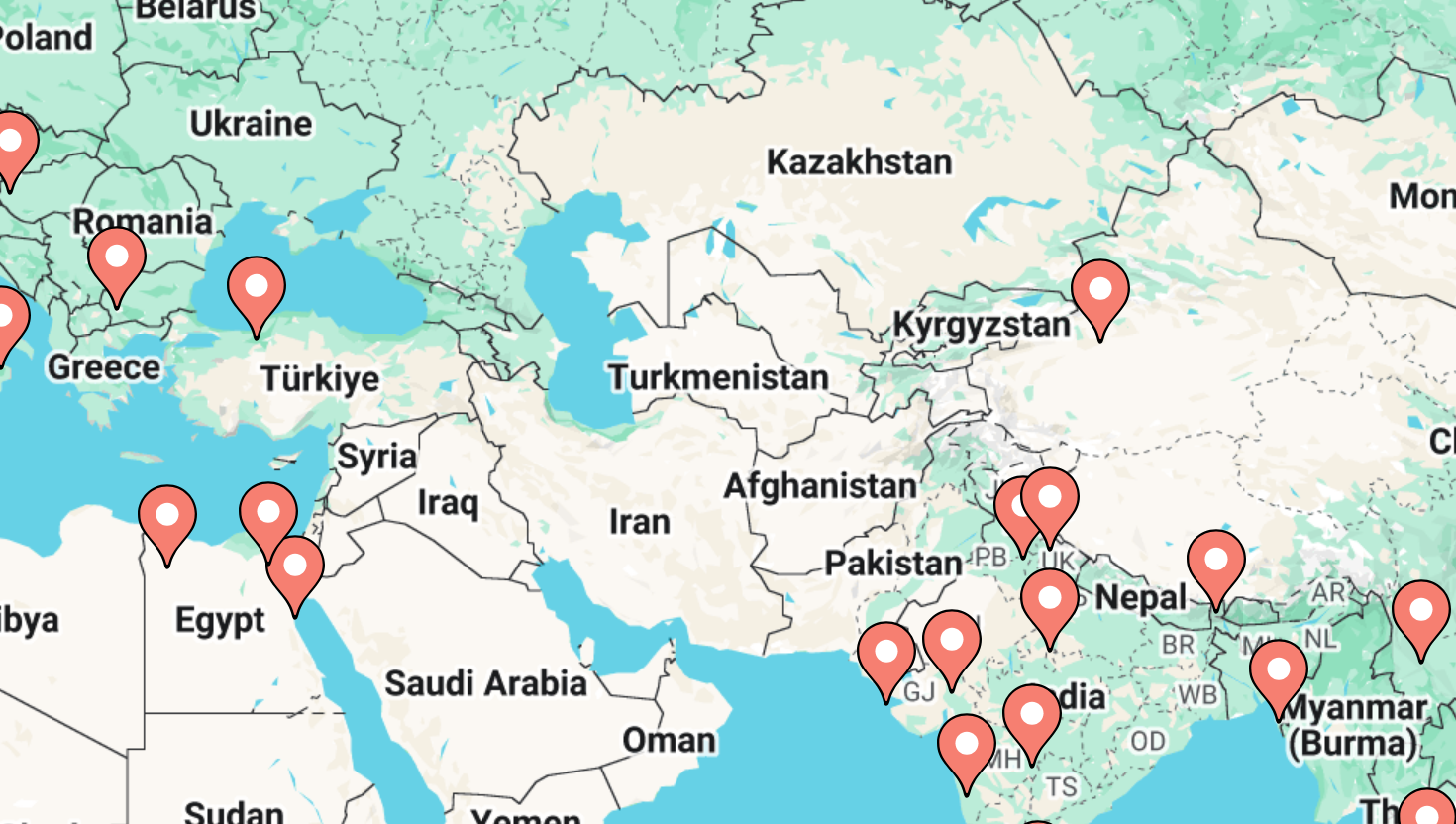 drag, startPoint x: 879, startPoint y: 359, endPoint x: 894, endPoint y: 331, distance: 31.76476 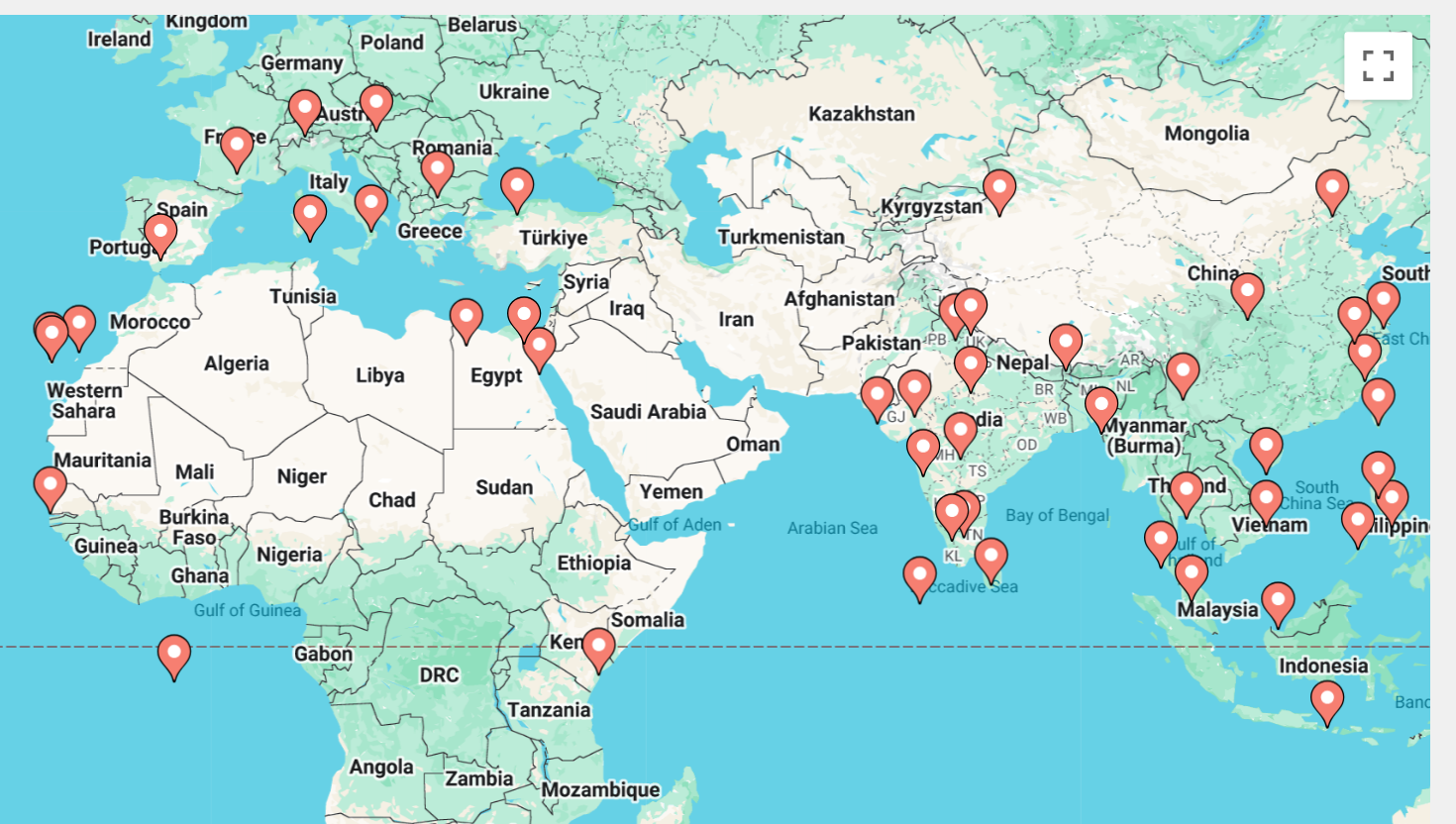drag, startPoint x: 969, startPoint y: 391, endPoint x: 1033, endPoint y: 329, distance: 89.10668 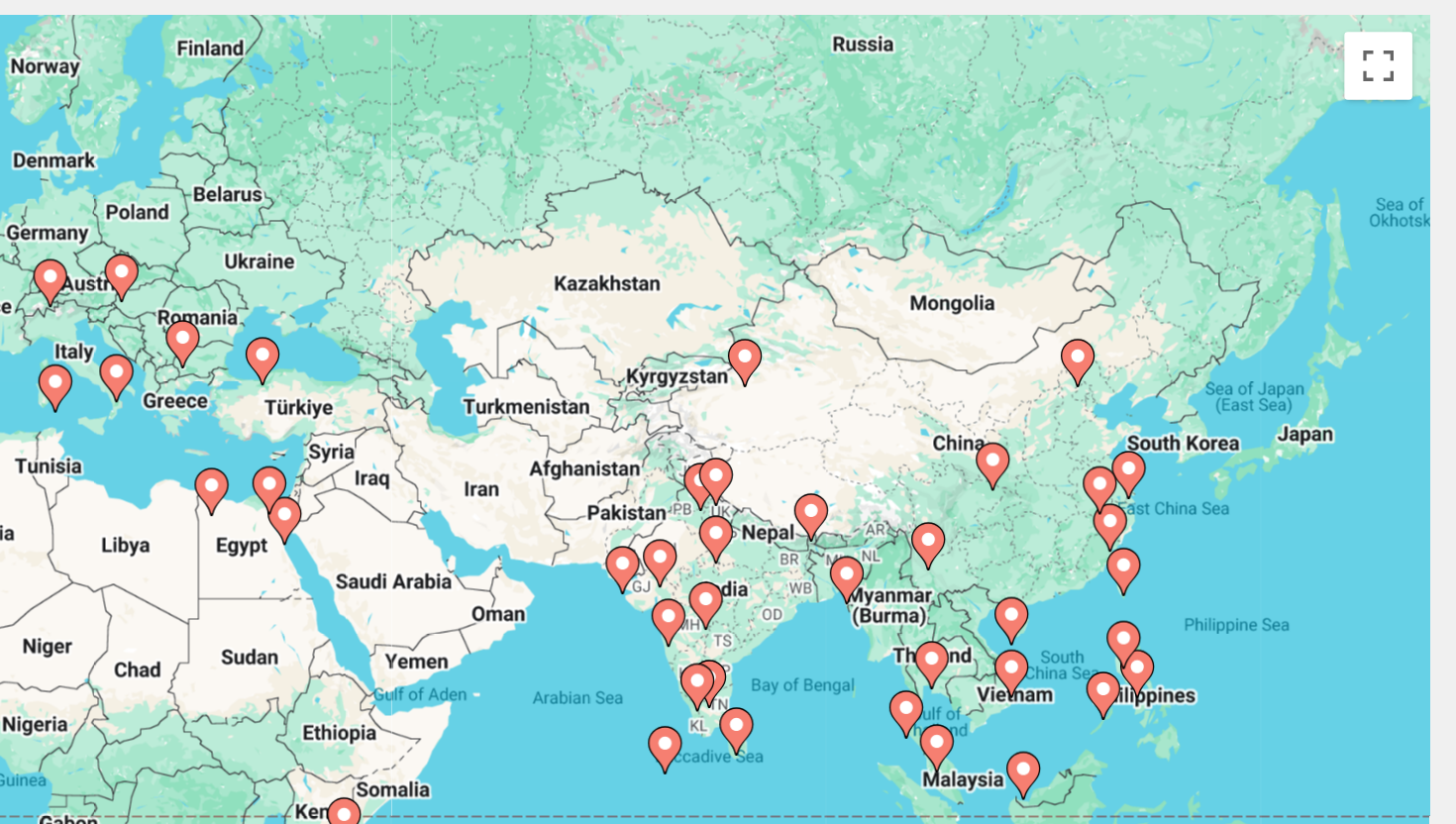 drag, startPoint x: 1031, startPoint y: 329, endPoint x: 875, endPoint y: 437, distance: 189.73666 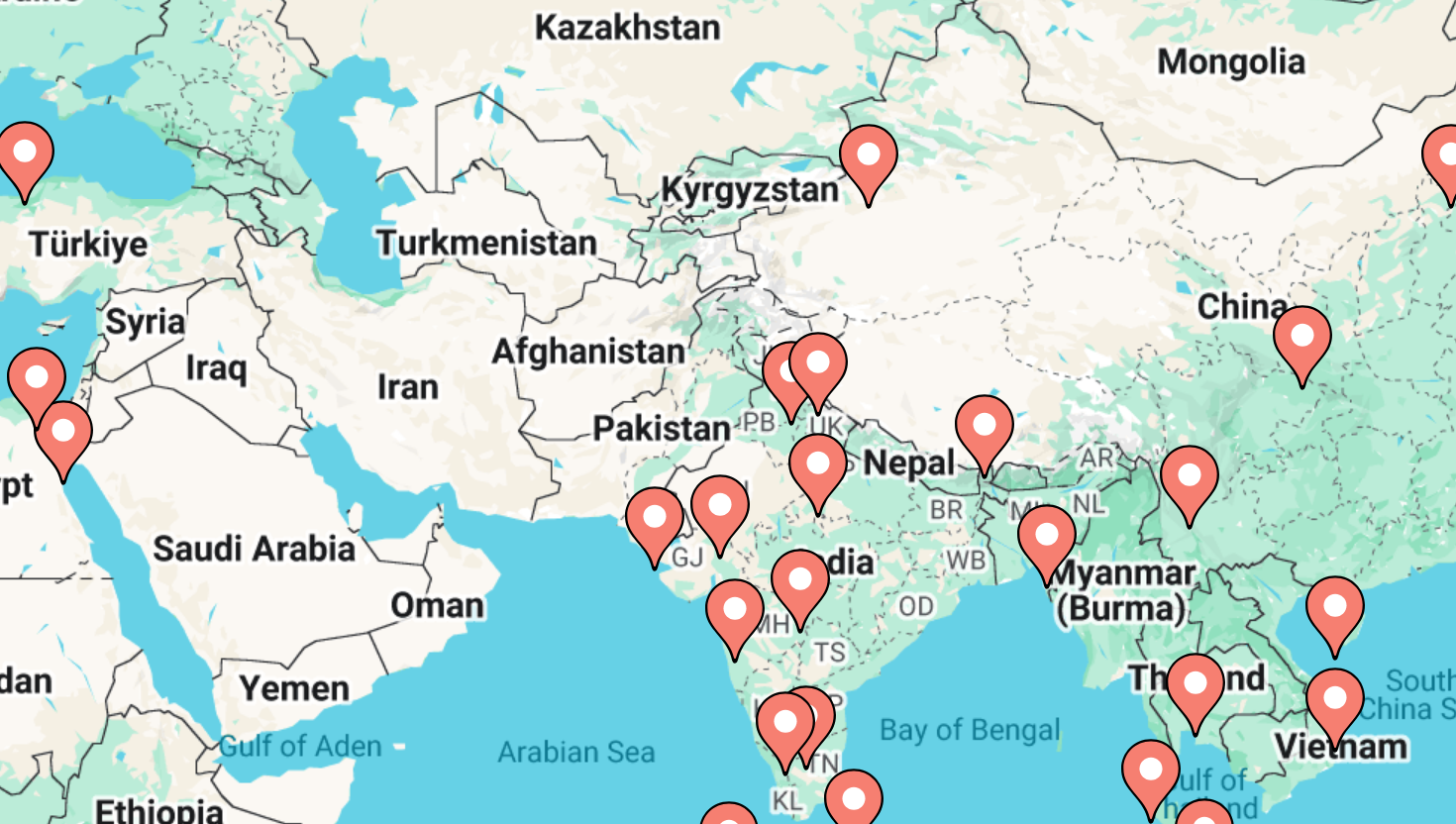 drag, startPoint x: 907, startPoint y: 440, endPoint x: 931, endPoint y: 384, distance: 60.926185 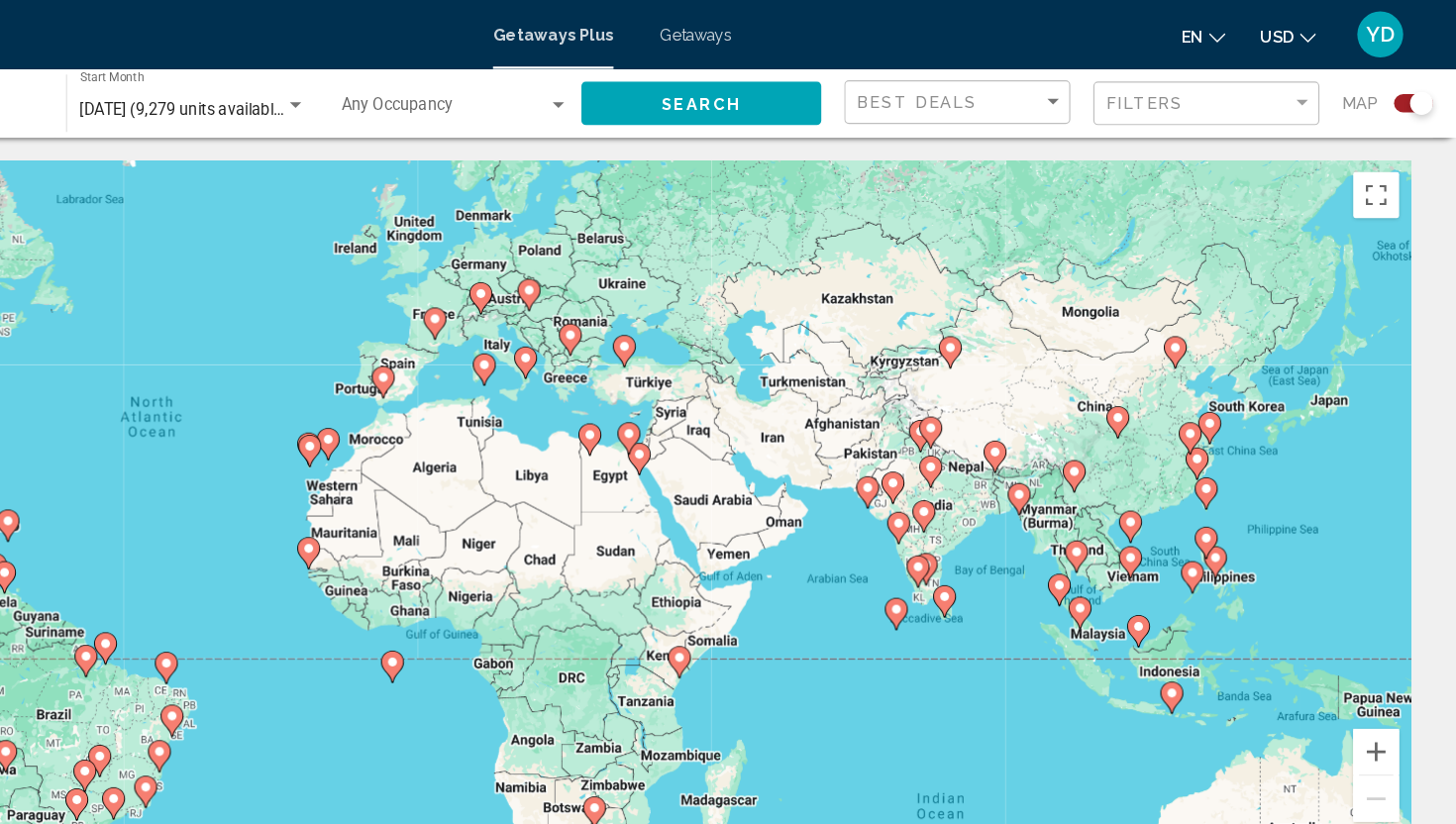 scroll, scrollTop: 0, scrollLeft: 0, axis: both 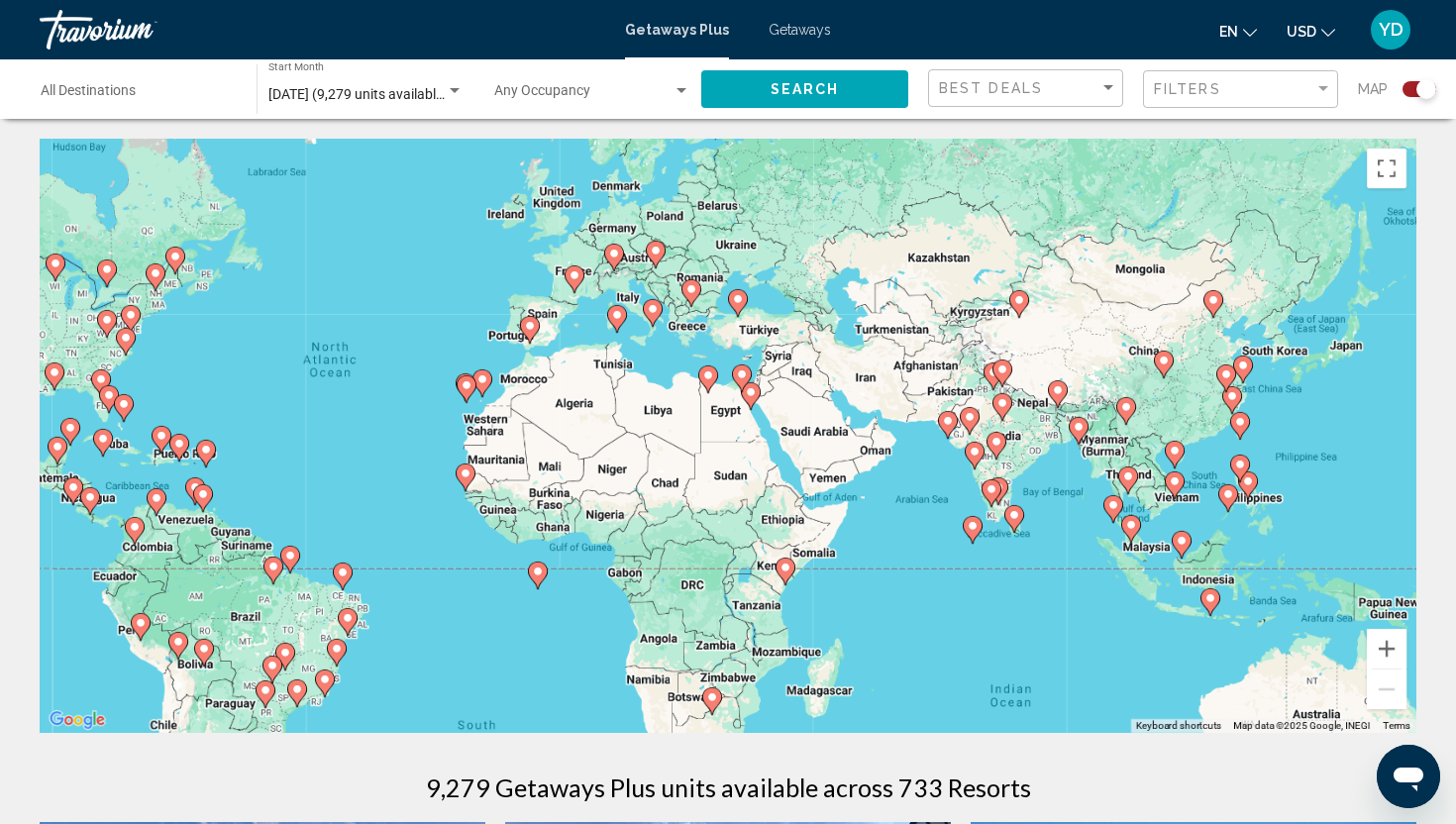 click on "GetawaysPlus  Getaways en
English Español Français Italiano Português русский USD
USD ($) MXN (Mex$) CAD (Can$) GBP (£) EUR (€) AUD (A$) NZD (NZ$) CNY (CN¥) YD Login" at bounding box center [728, 30] 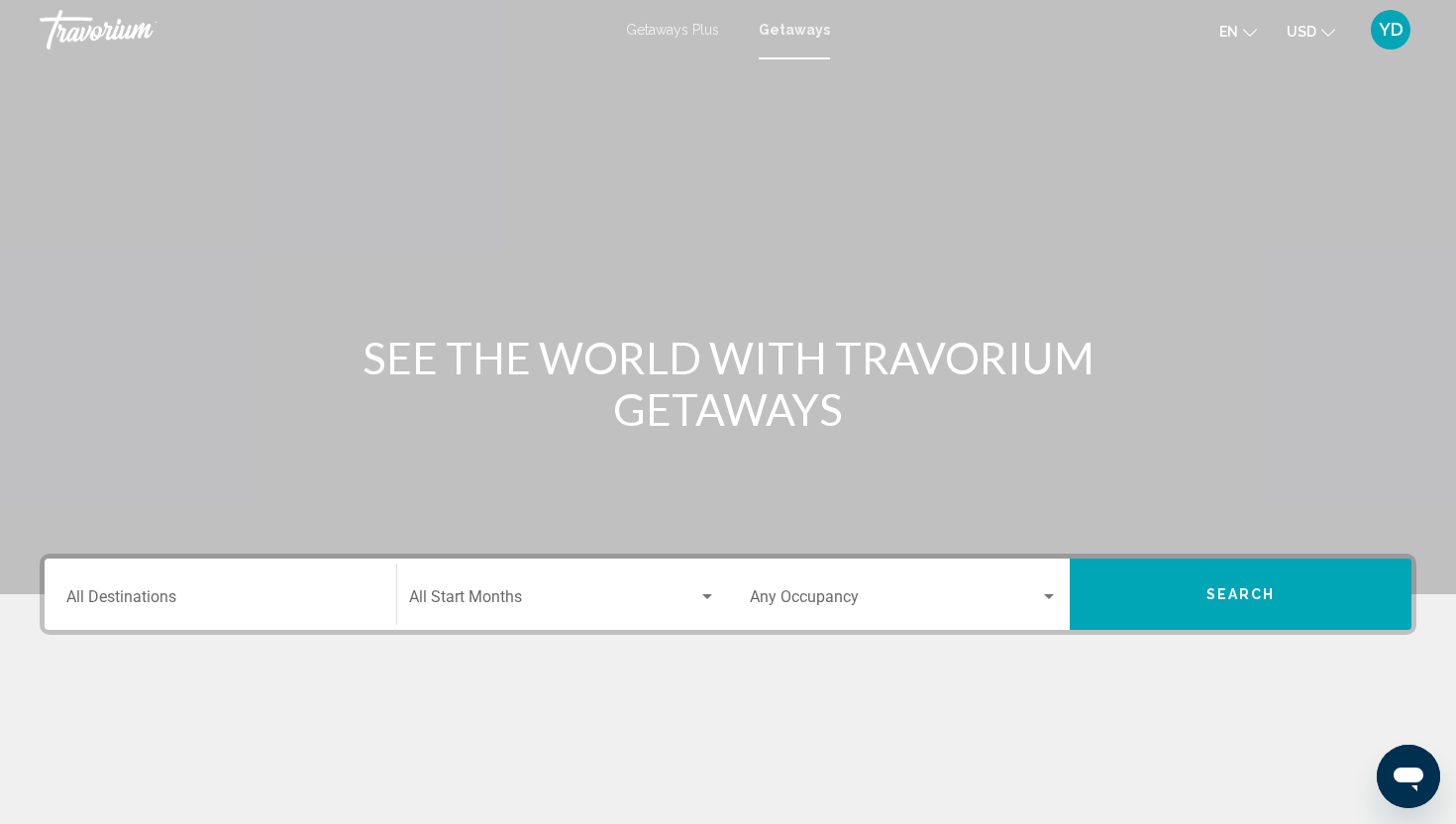 click at bounding box center (554, 601) 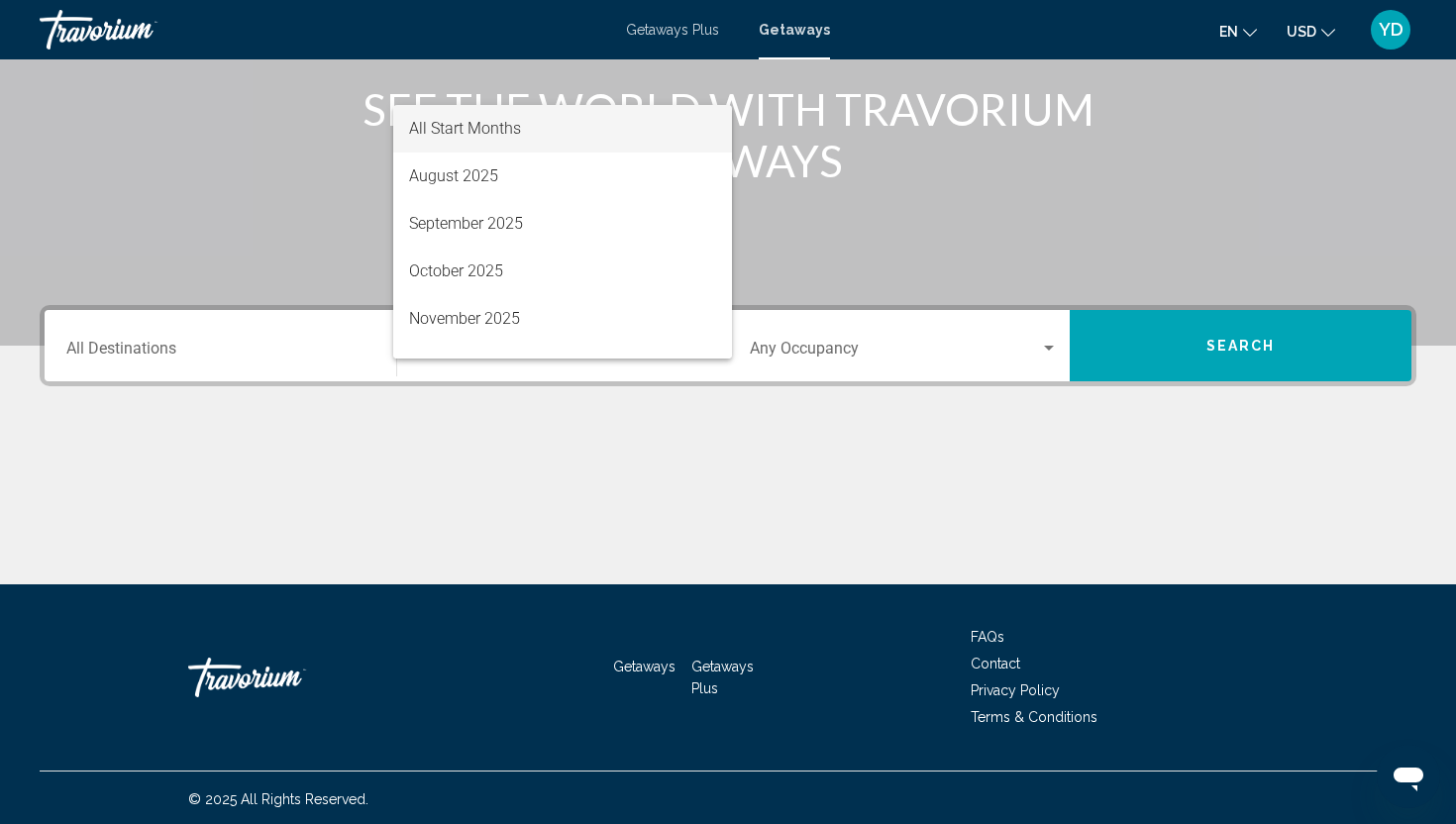 scroll, scrollTop: 252, scrollLeft: 0, axis: vertical 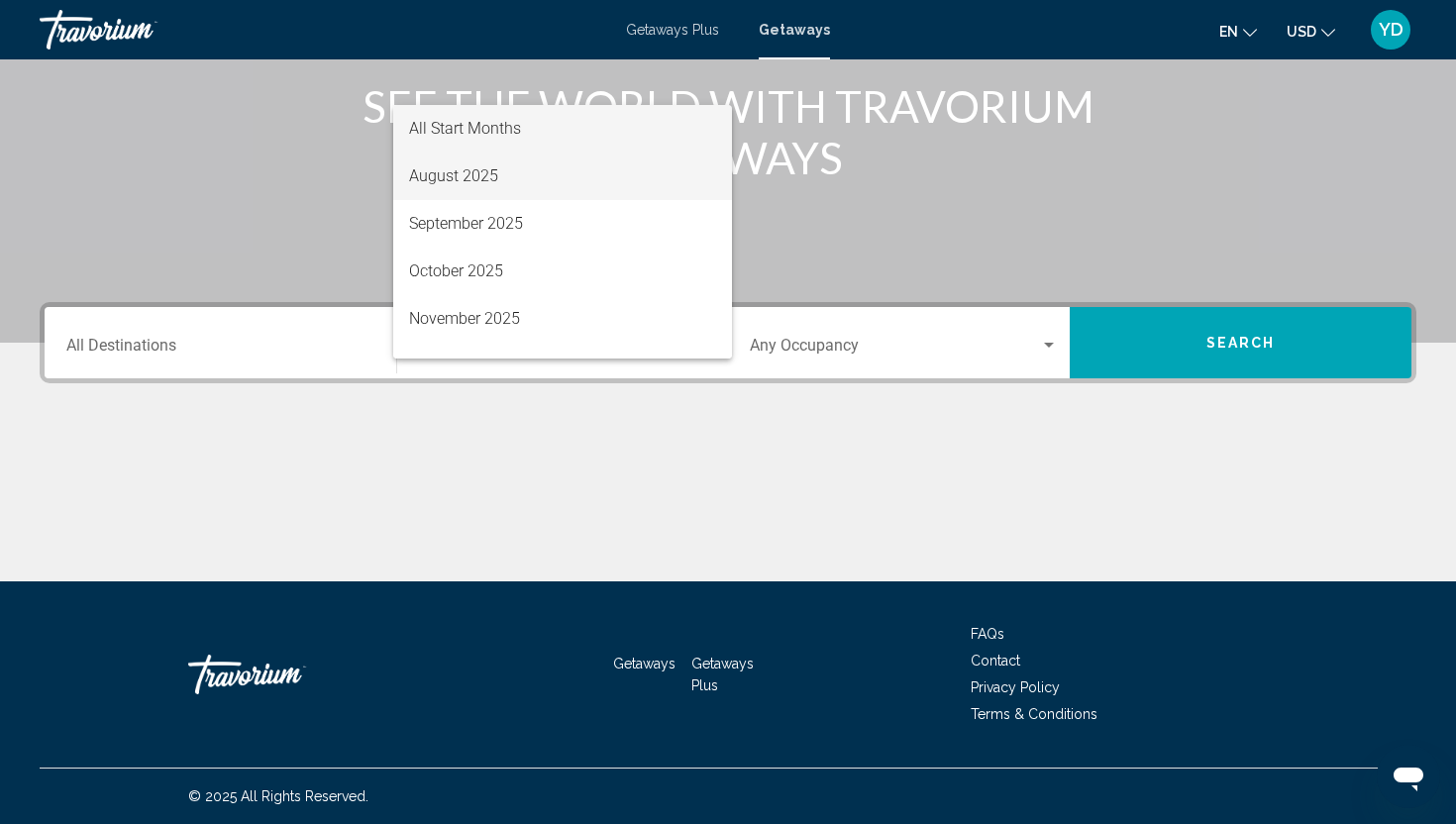 click on "August 2025" at bounding box center (563, 176) 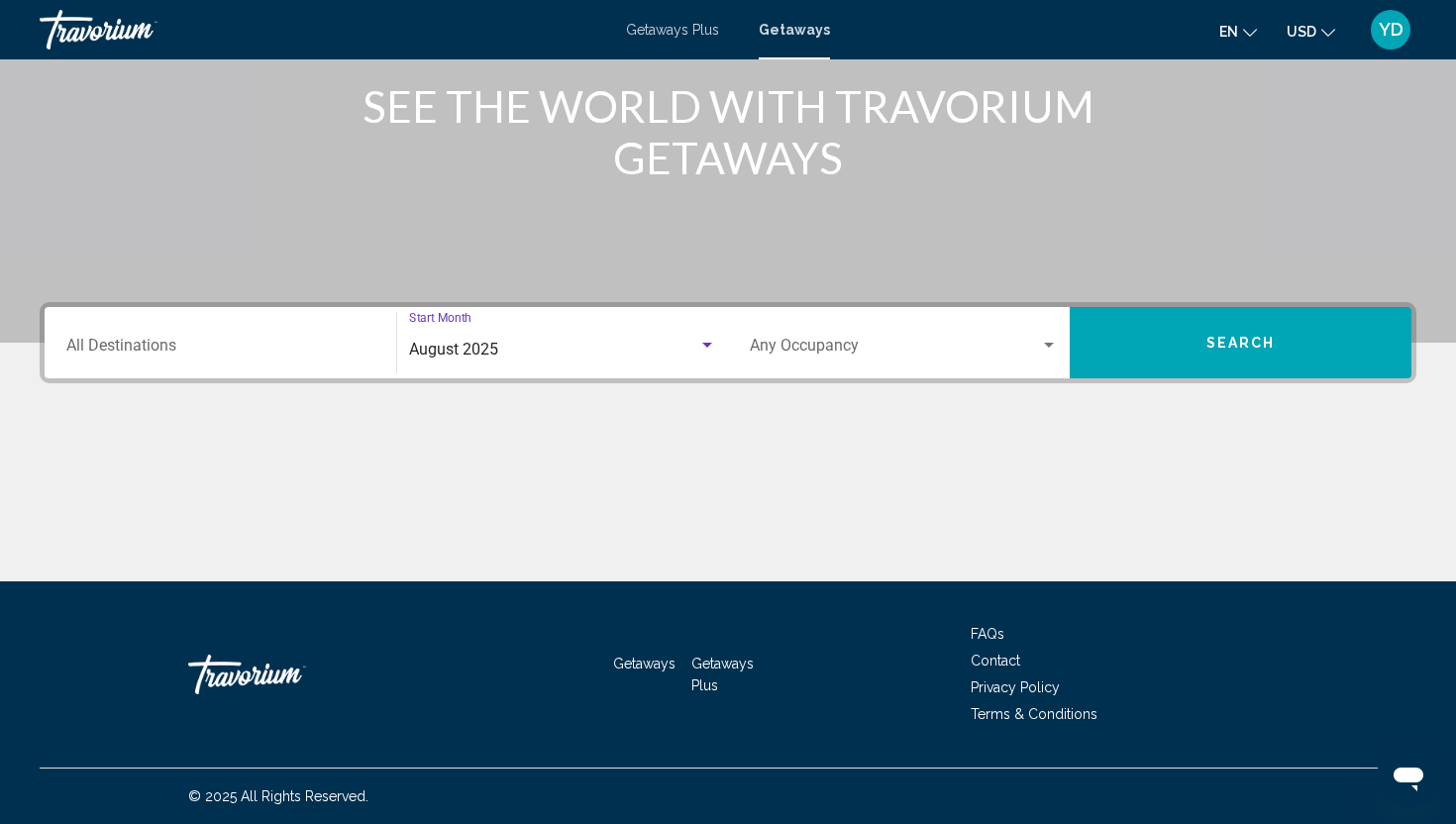 click on "Search" at bounding box center (1241, 344) 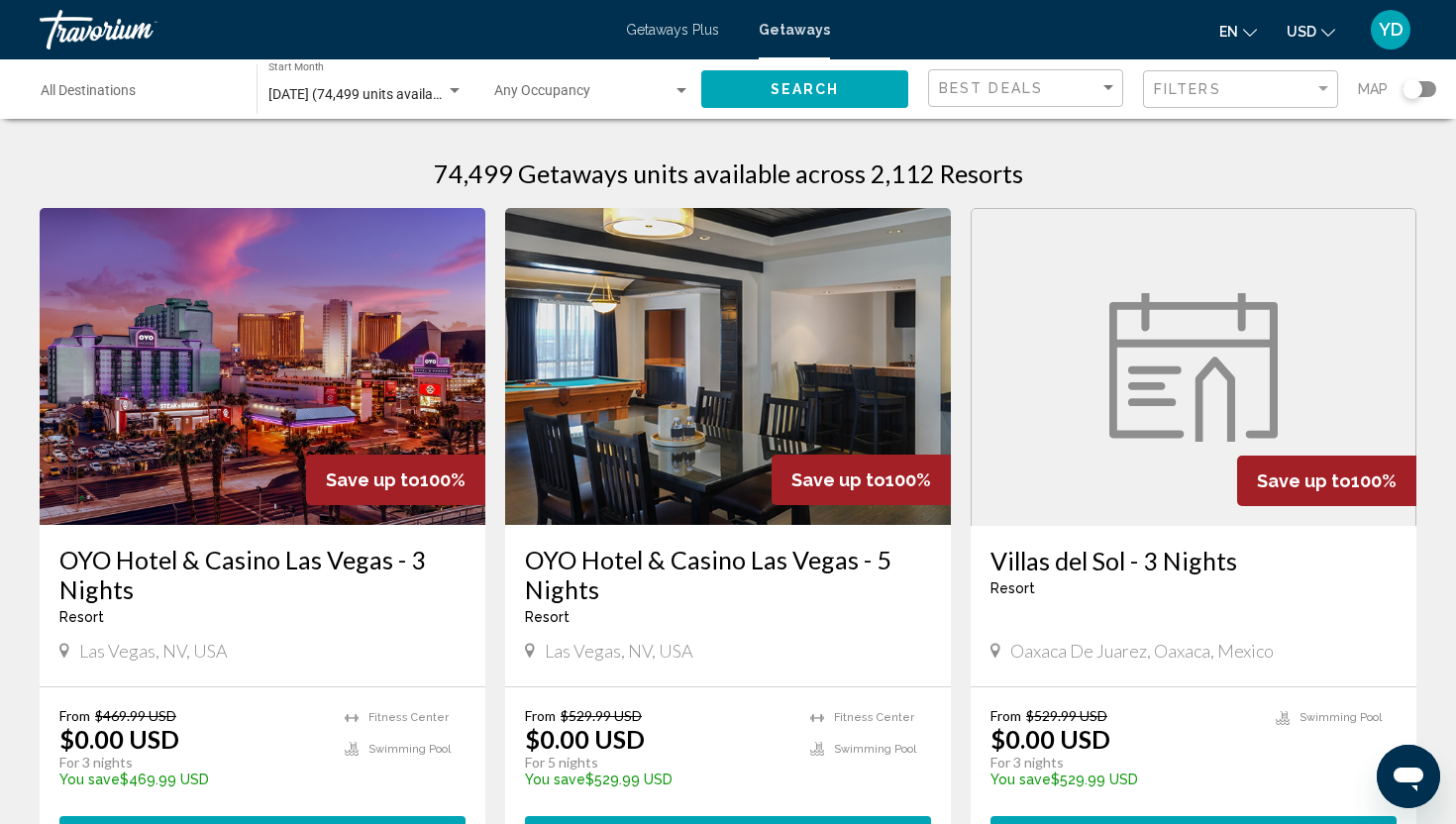 click 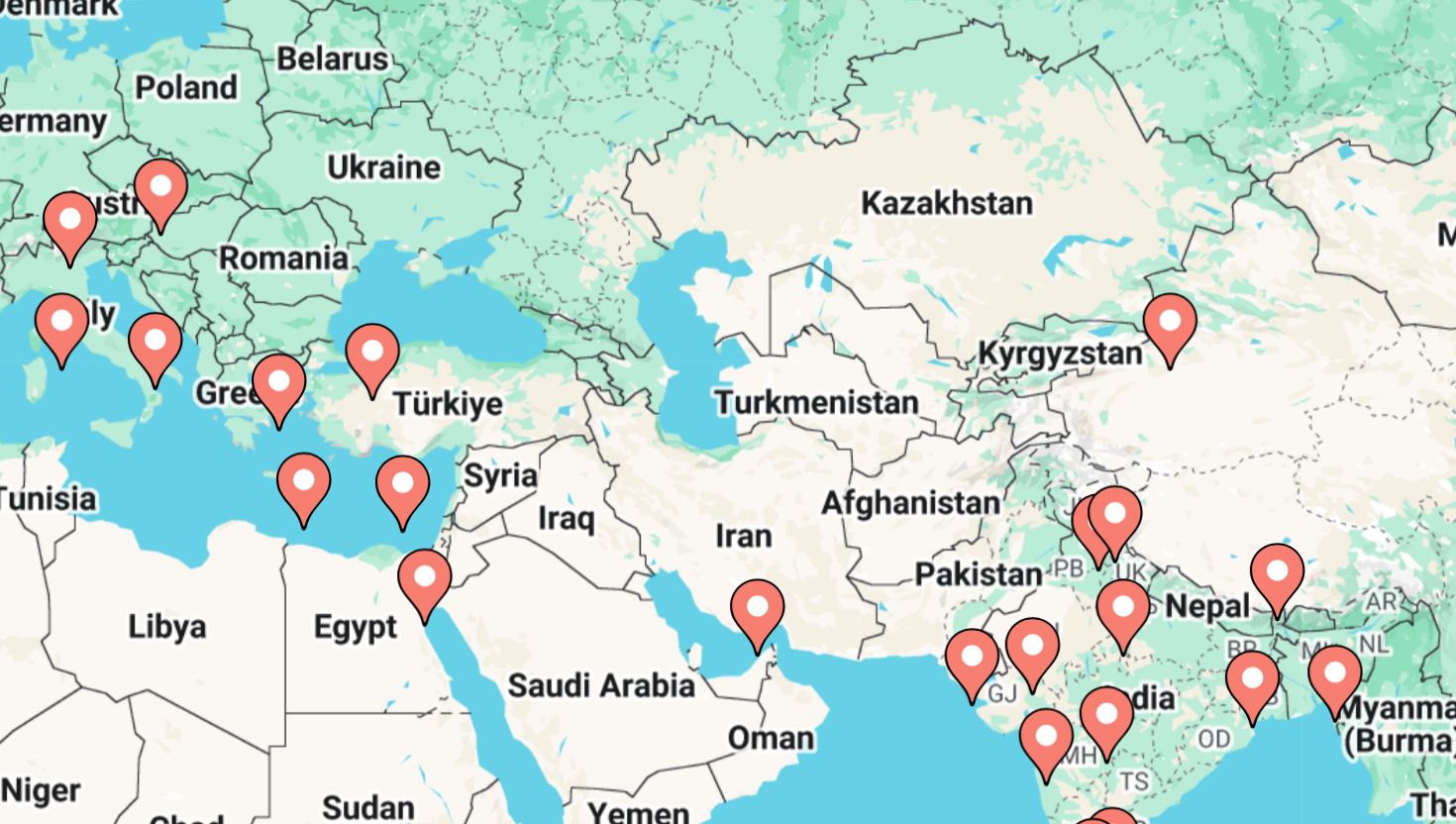 drag, startPoint x: 978, startPoint y: 367, endPoint x: 601, endPoint y: 352, distance: 377.2983 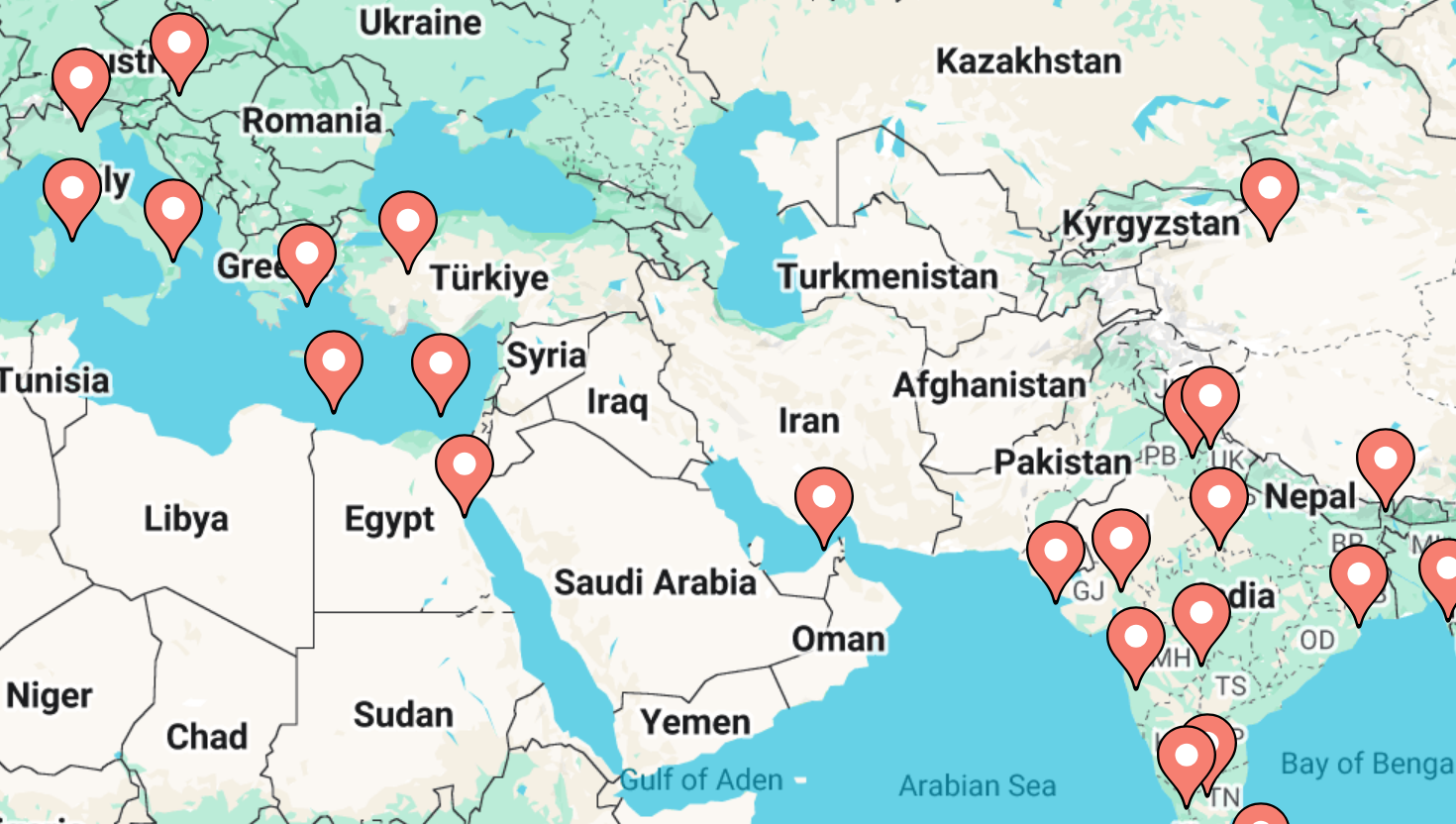 drag, startPoint x: 830, startPoint y: 383, endPoint x: 857, endPoint y: 342, distance: 49.09175 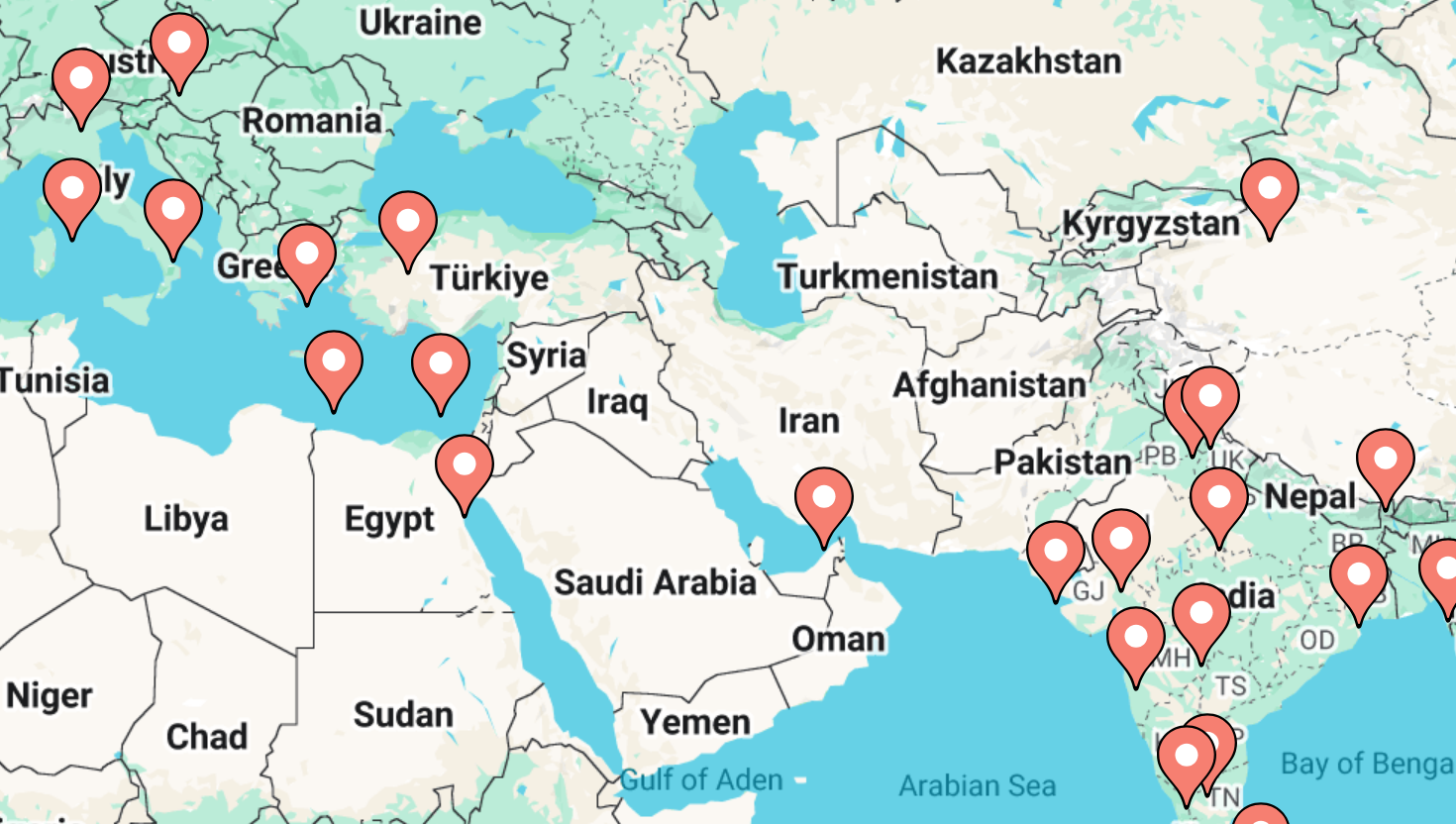 click 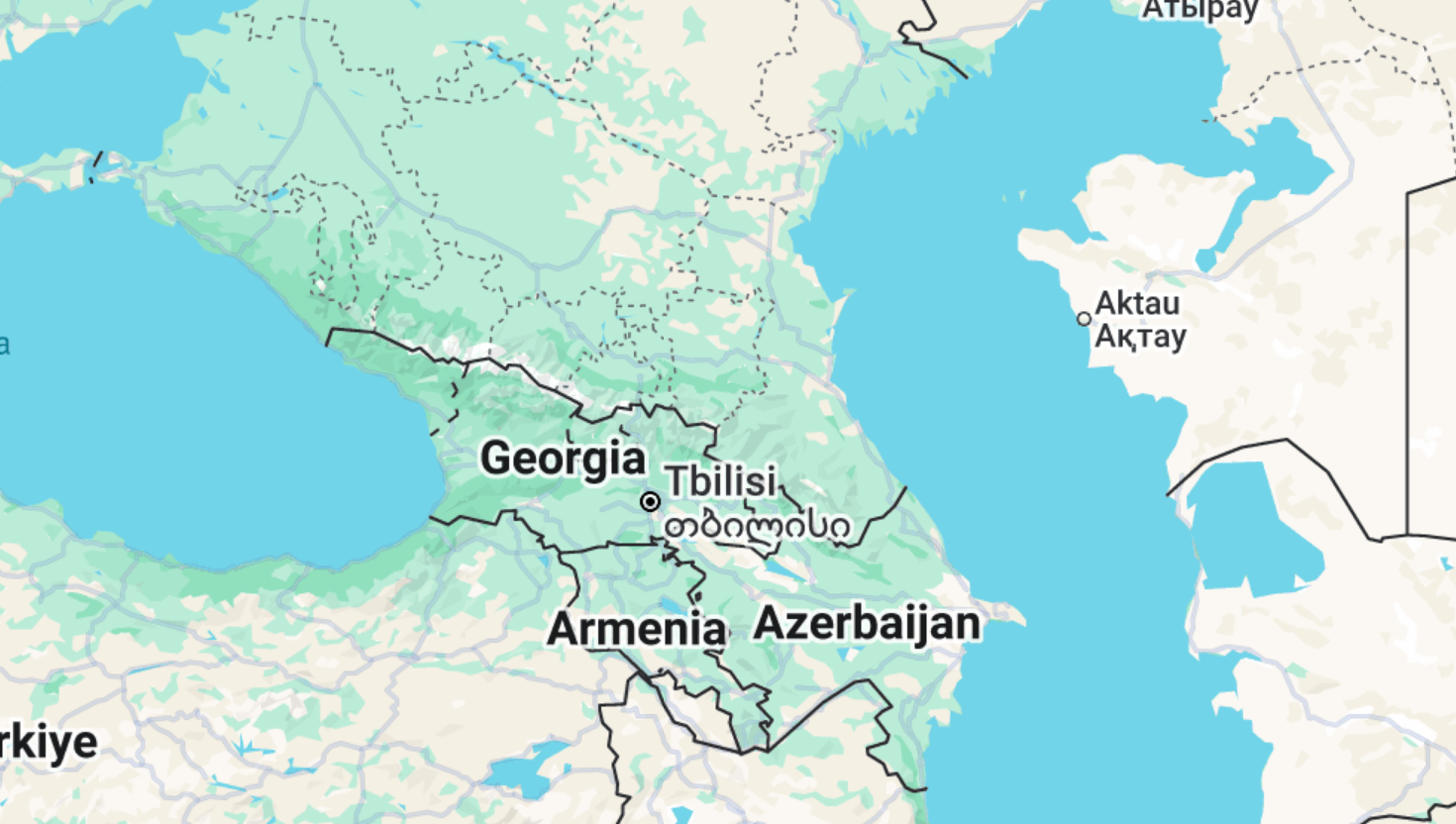 drag, startPoint x: 828, startPoint y: 372, endPoint x: 646, endPoint y: 346, distance: 183.84776 